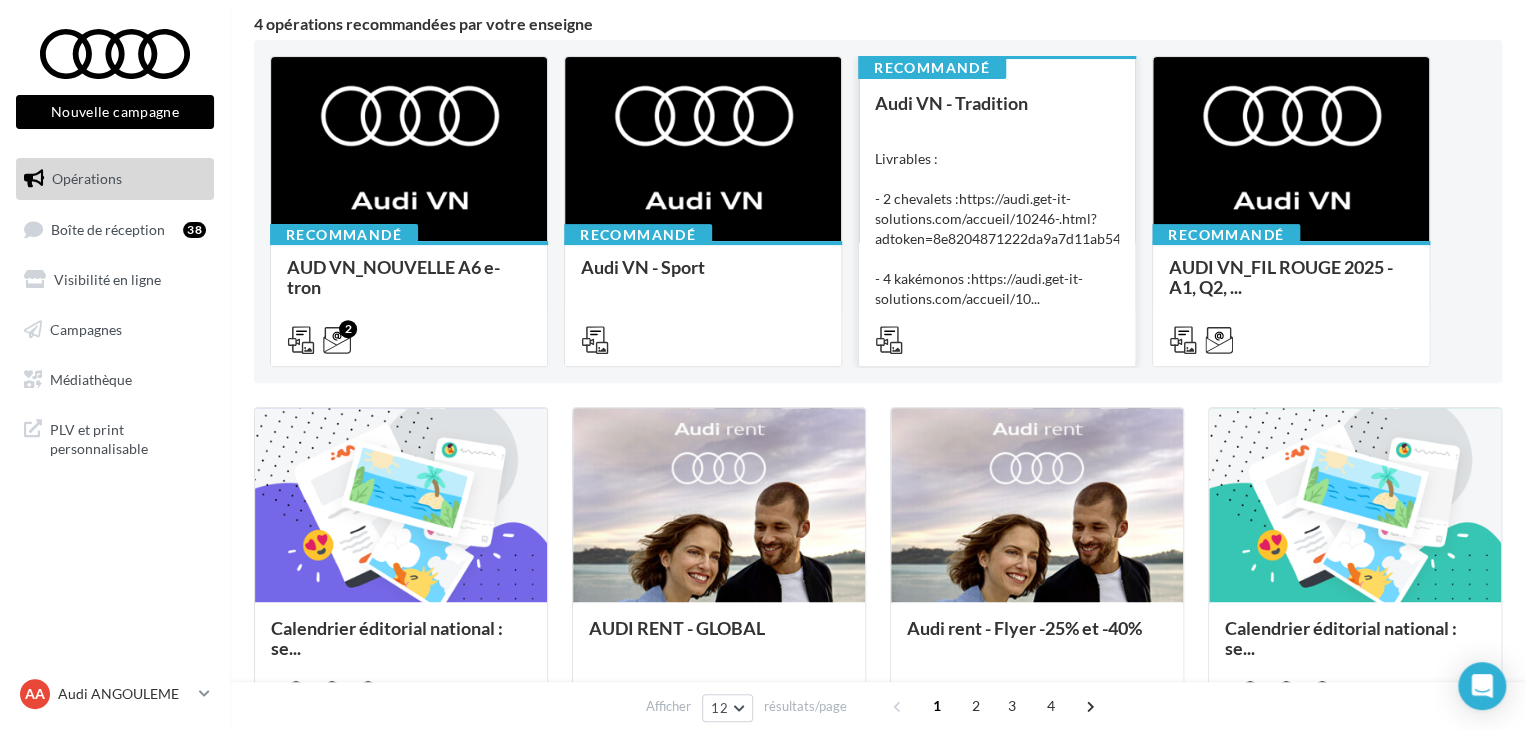 scroll, scrollTop: 300, scrollLeft: 0, axis: vertical 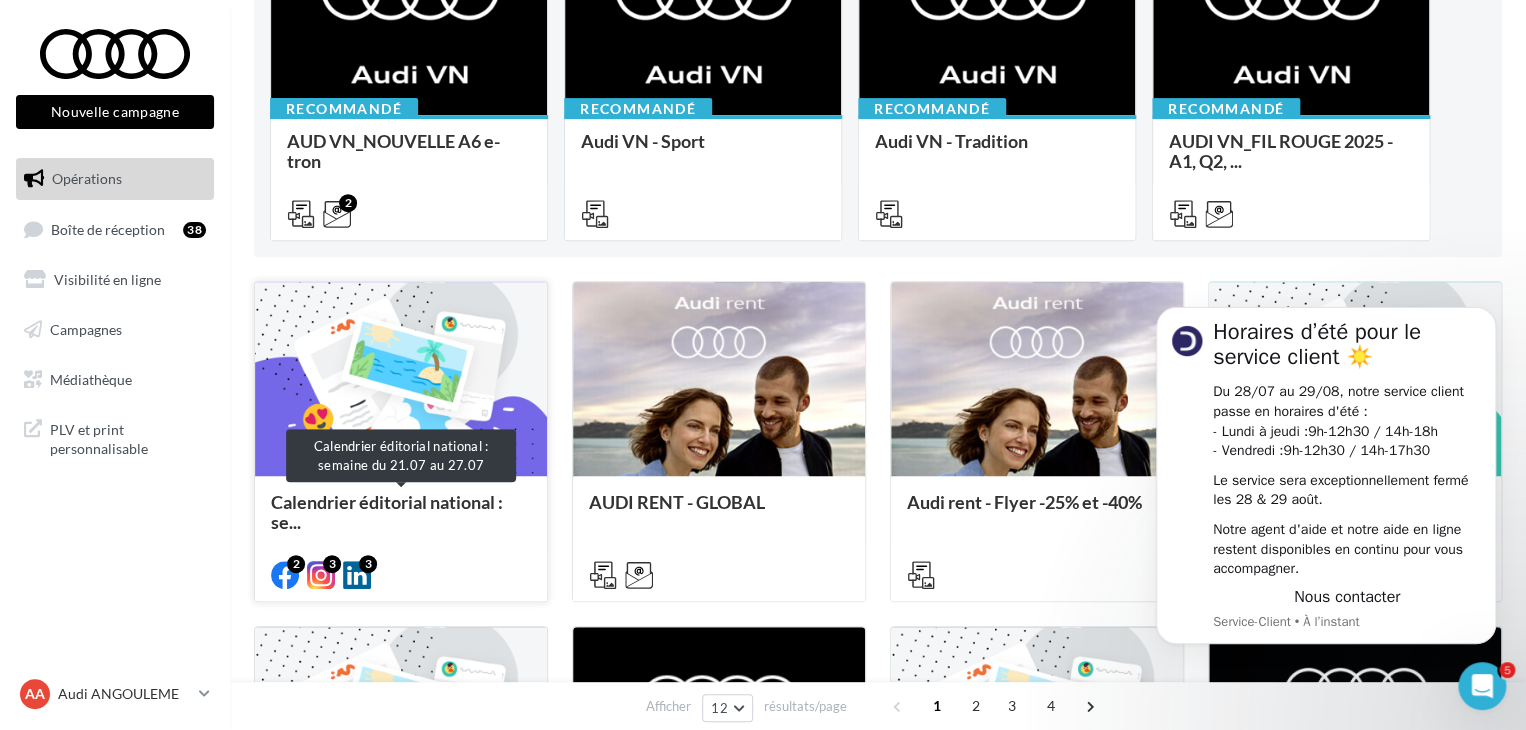 click on "Calendrier éditorial national : se..." at bounding box center [387, 512] 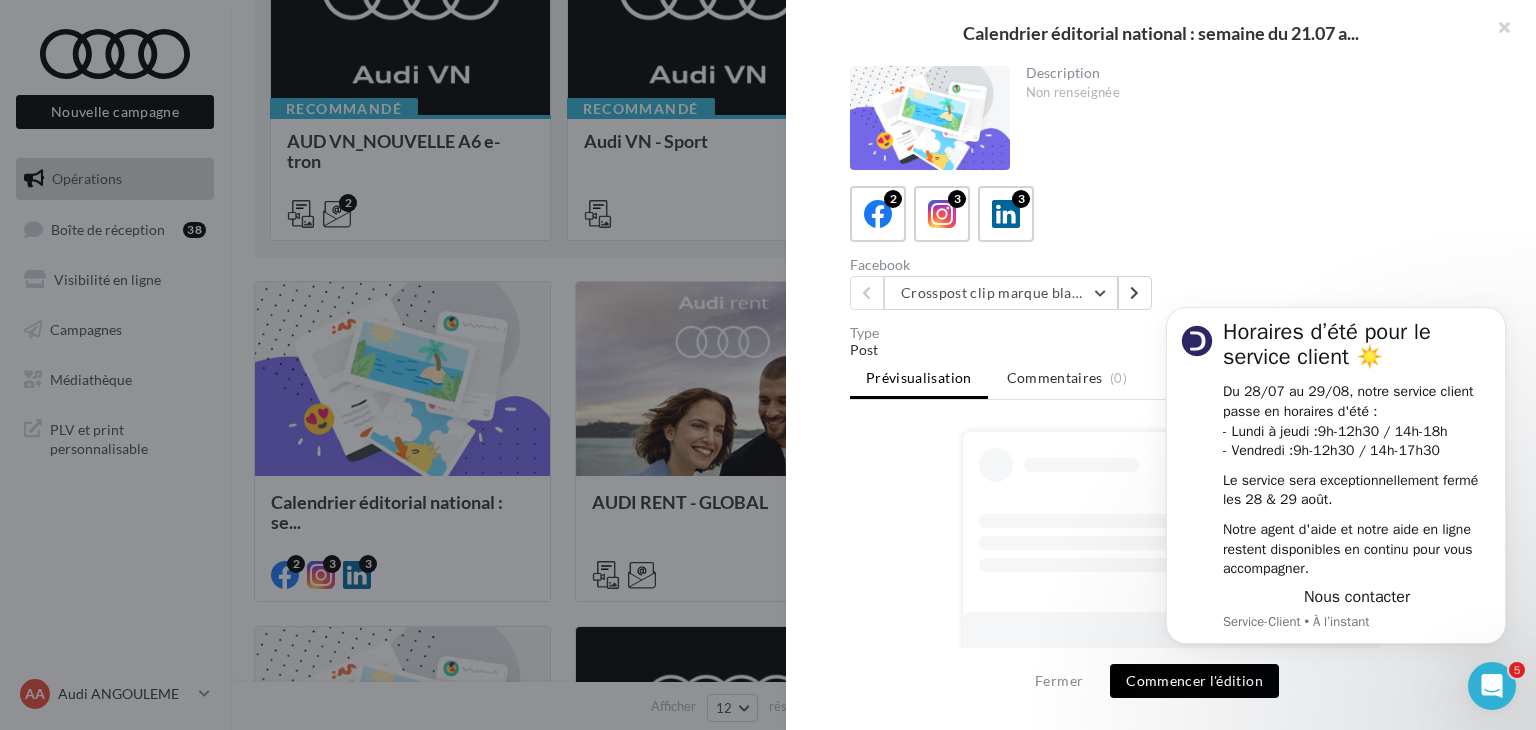click on "2         3         3" at bounding box center (1169, 214) 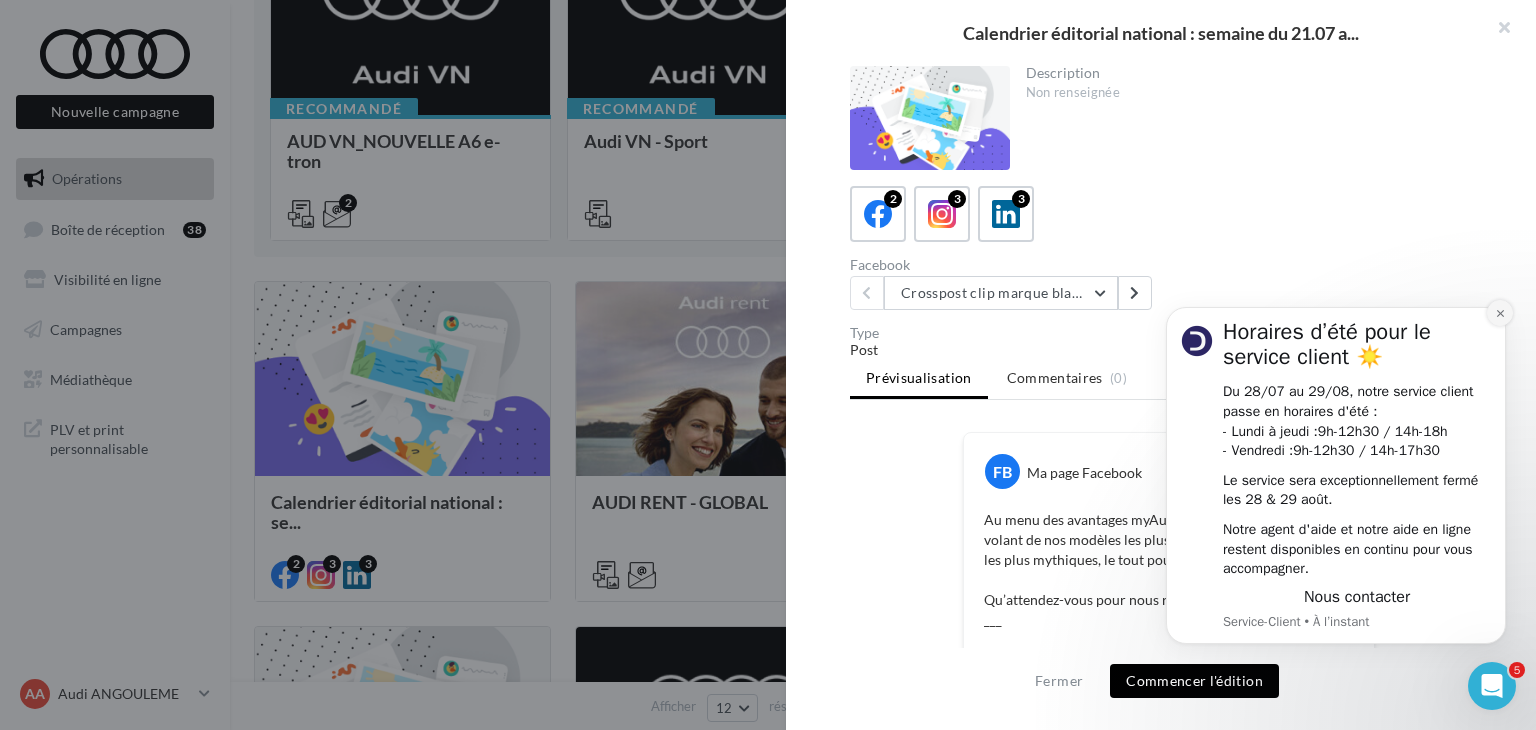 click 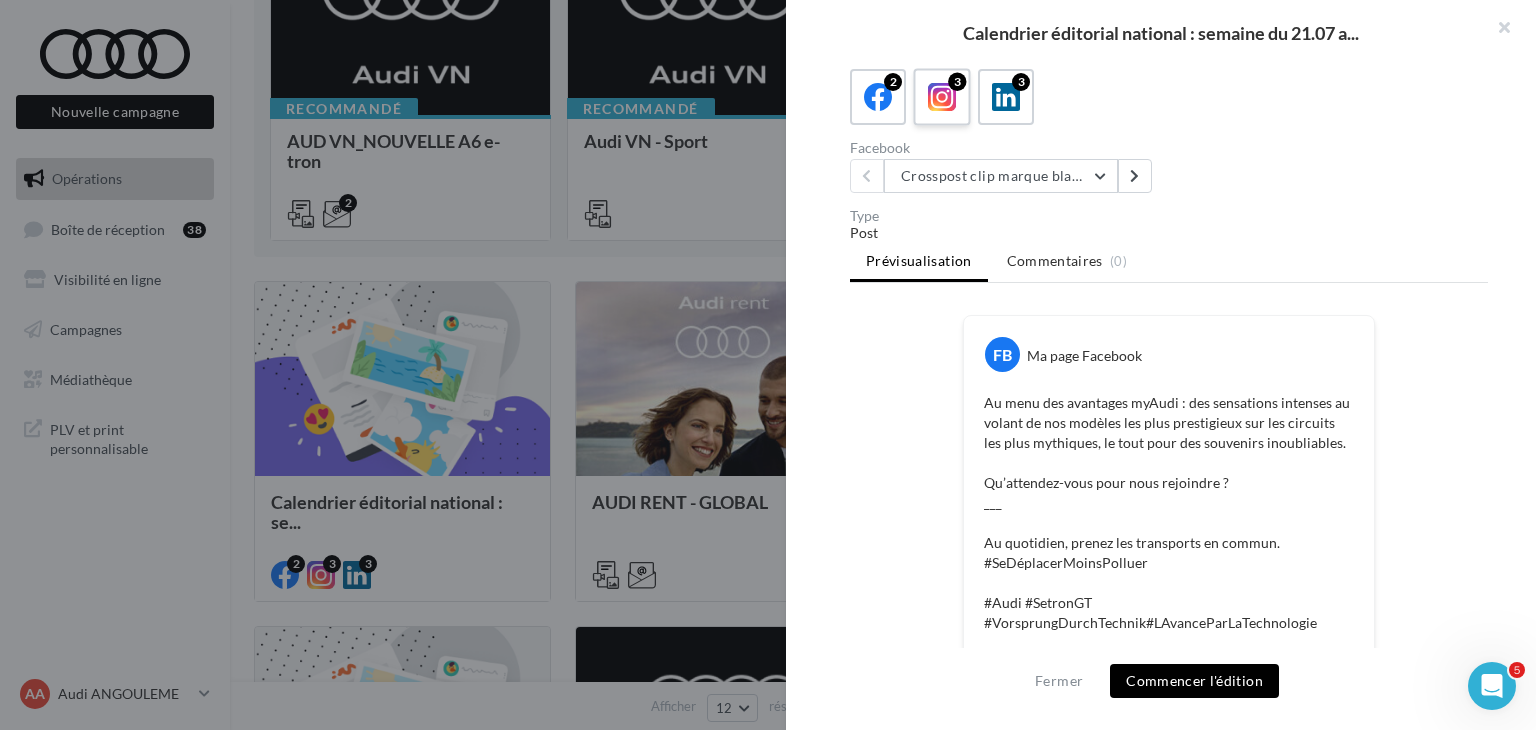 scroll, scrollTop: 0, scrollLeft: 0, axis: both 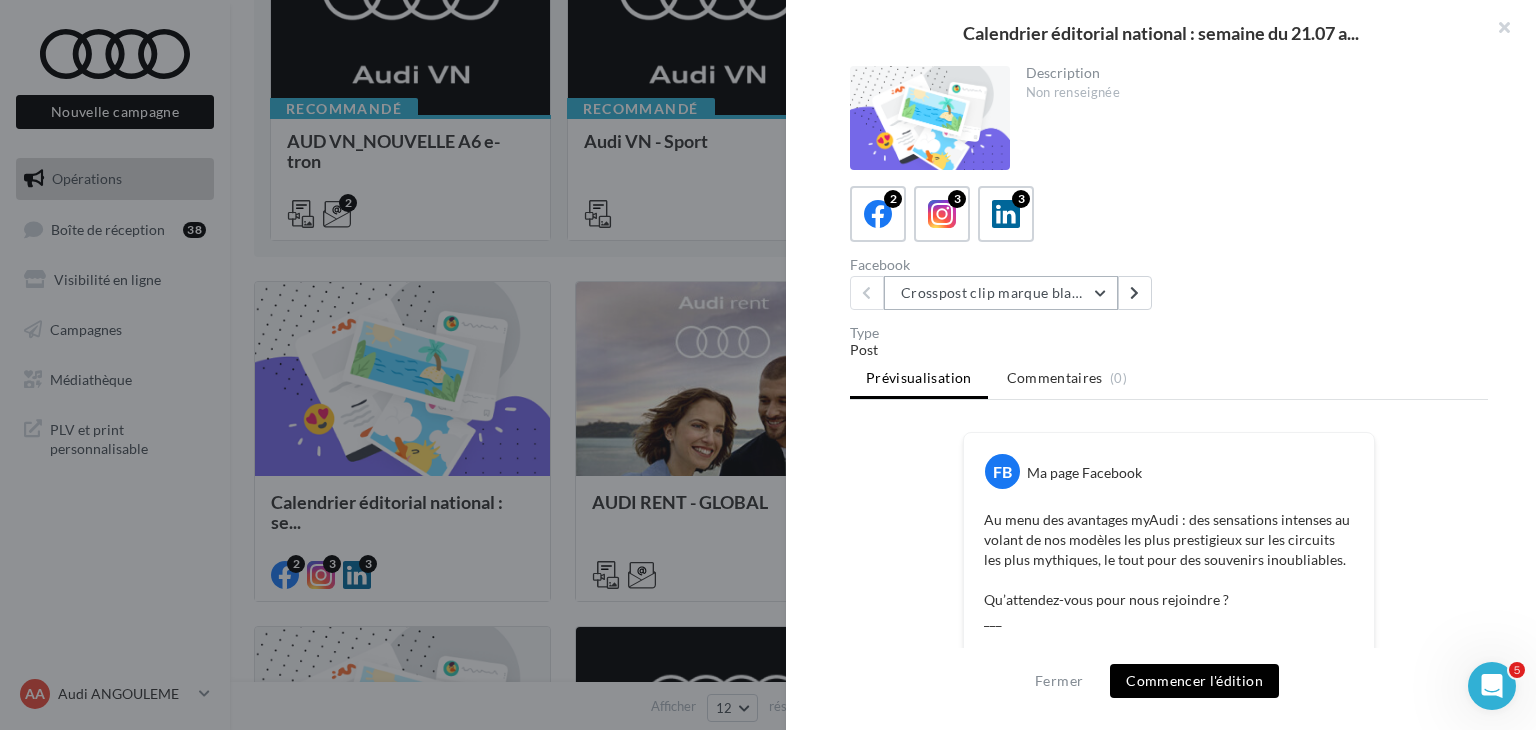 click on "Crosspost clip marque blanche Canal+ Sport" at bounding box center (1001, 293) 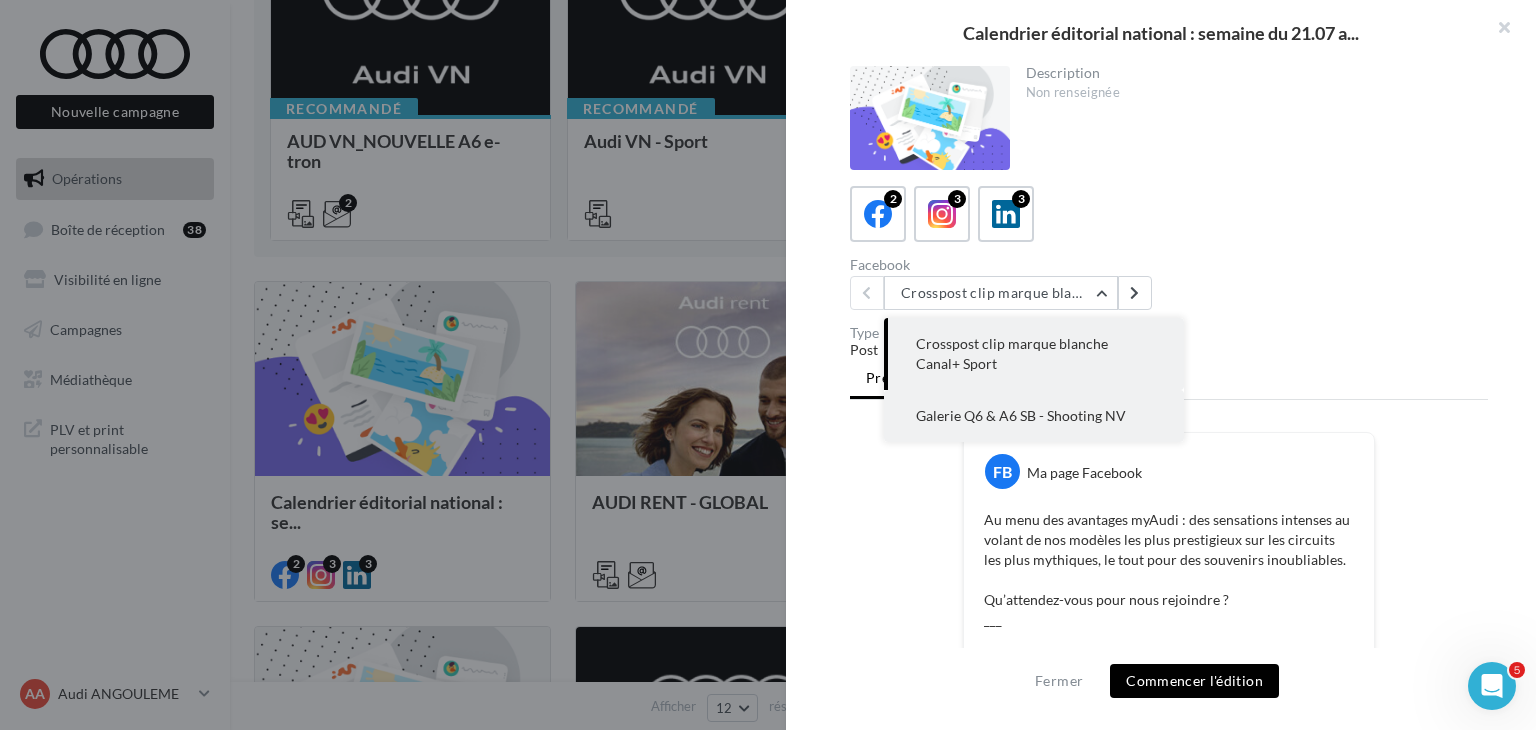 click on "Galerie Q6 & A6 SB - Shooting NV" at bounding box center [1021, 415] 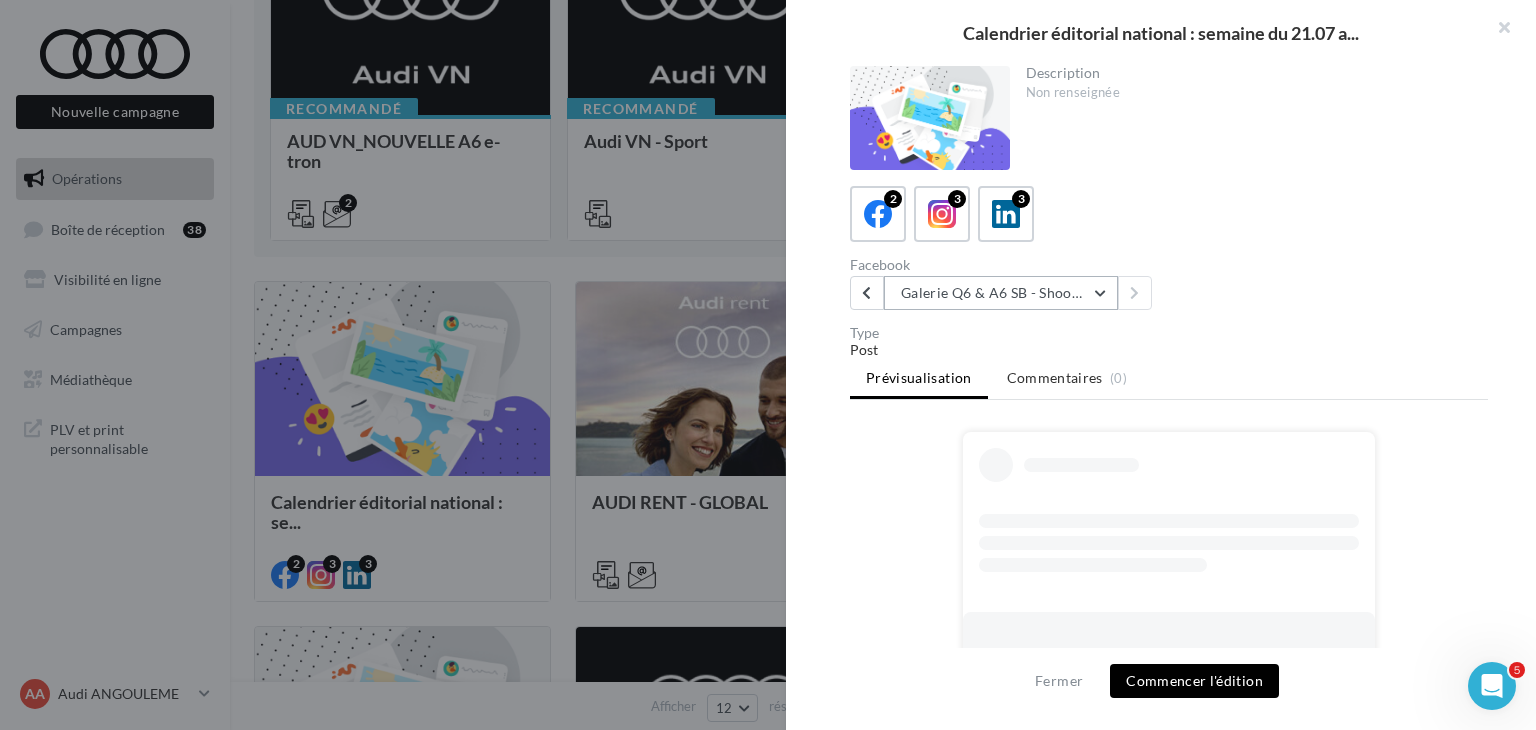 click on "Galerie Q6 & A6 SB - Shooting NV" at bounding box center [1001, 293] 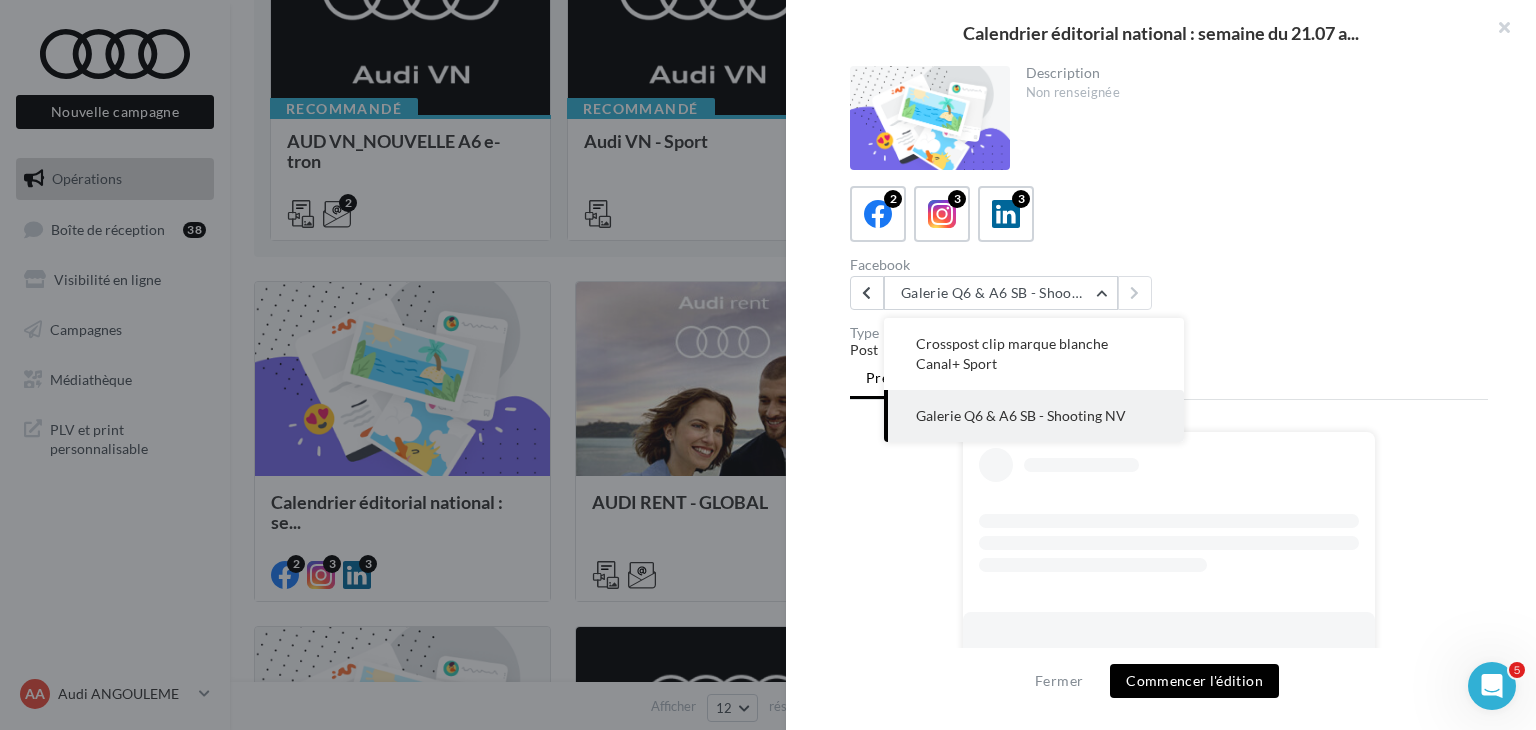 click on "Crosspost clip marque blanche Canal+ Sport" at bounding box center [1034, 354] 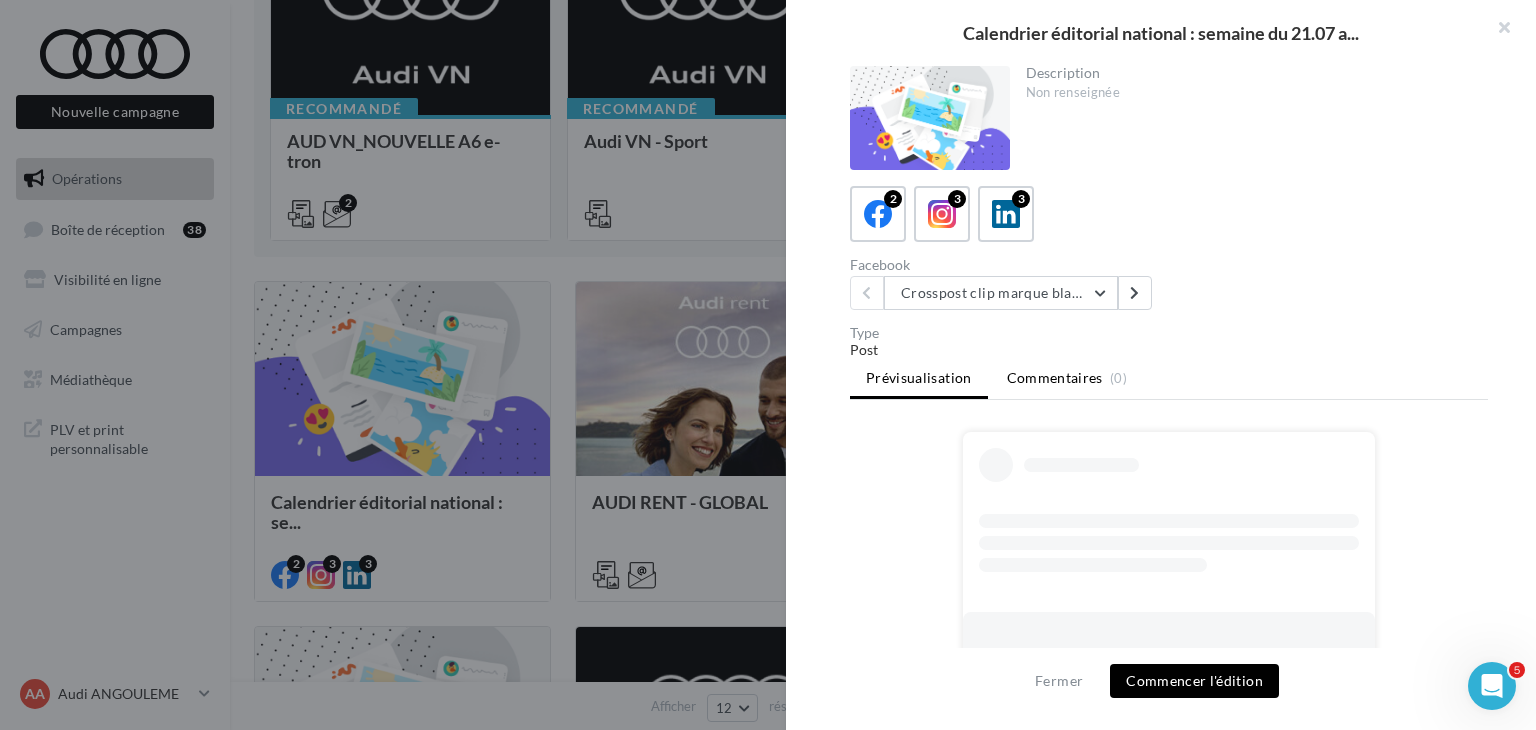 click on "Commentaires
(0)" at bounding box center [1067, 378] 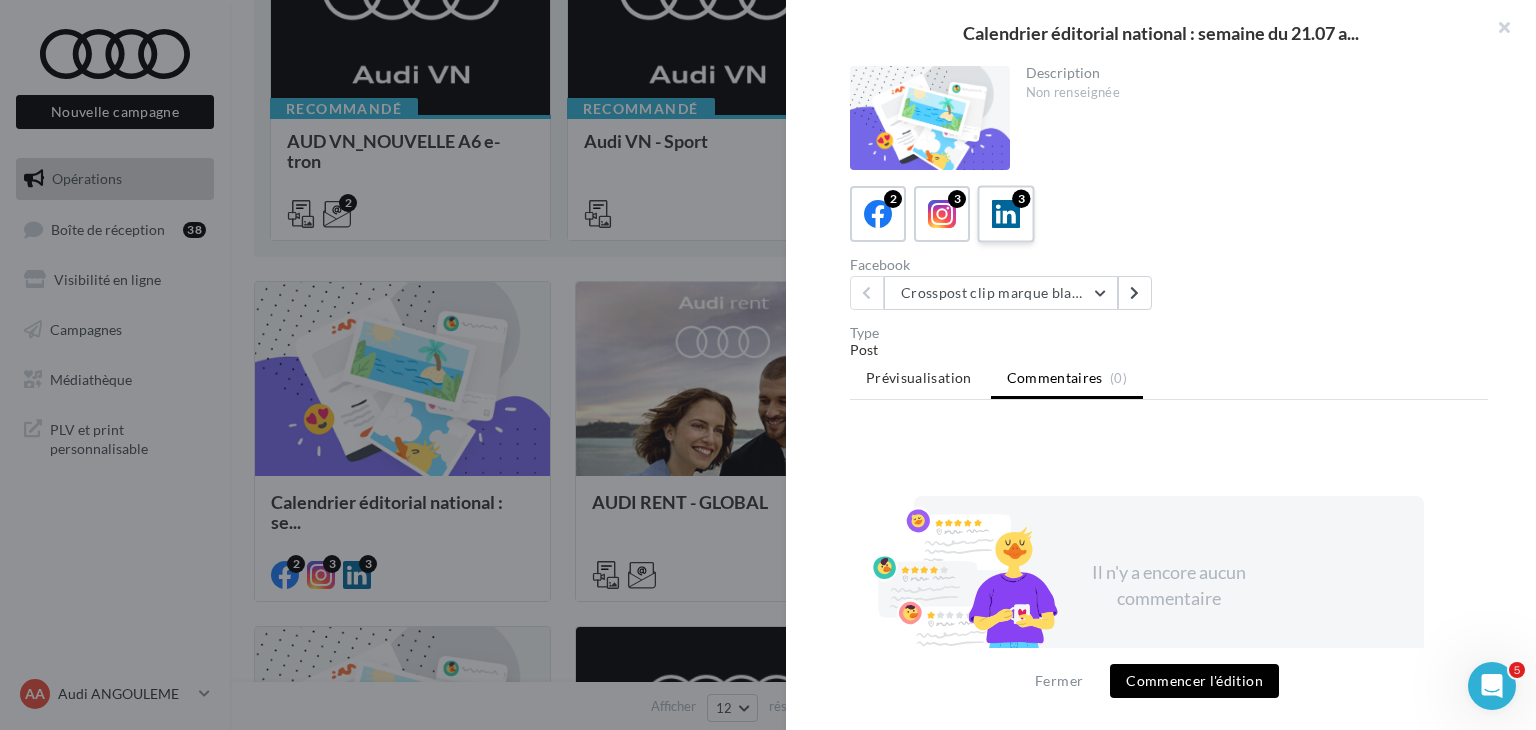 click on "3" at bounding box center (1021, 199) 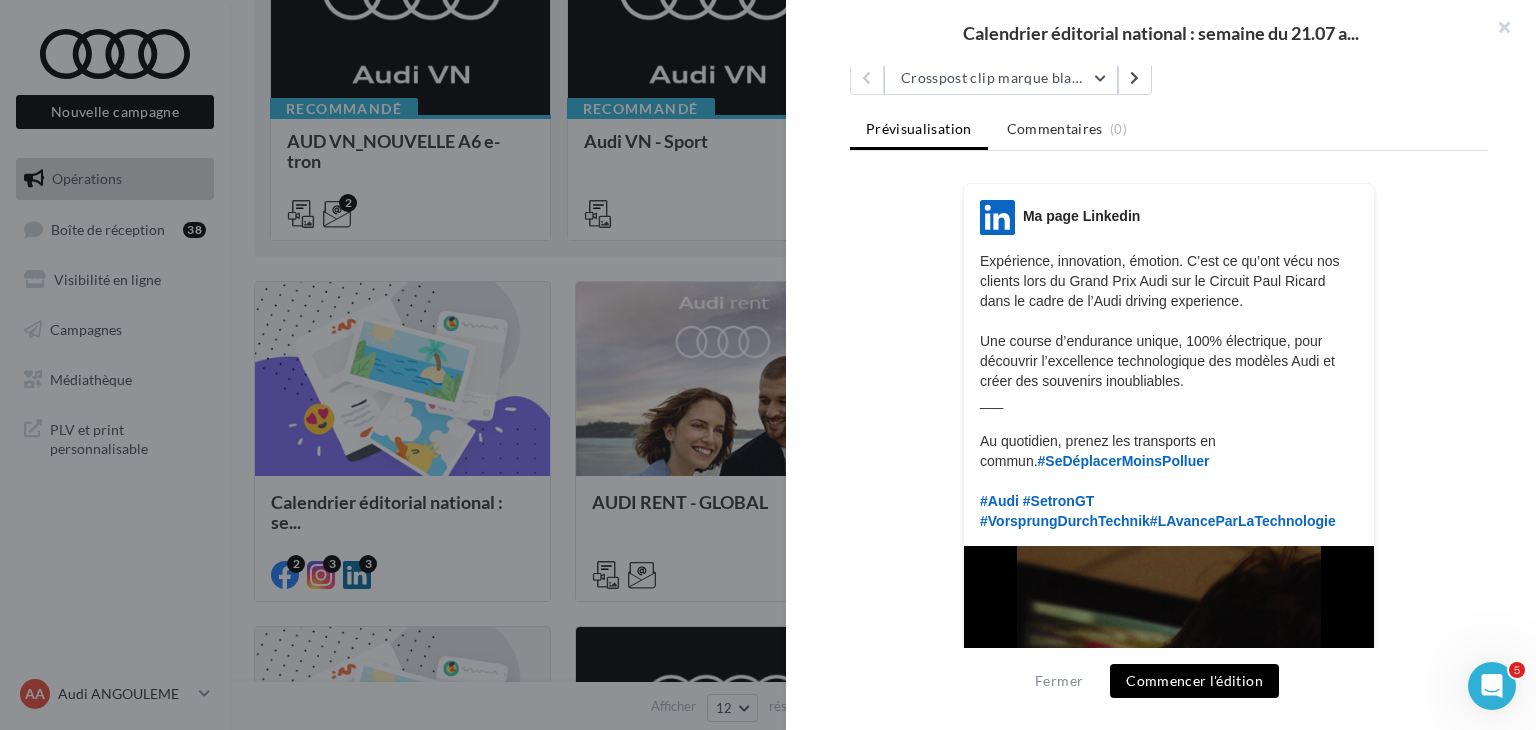 scroll, scrollTop: 0, scrollLeft: 0, axis: both 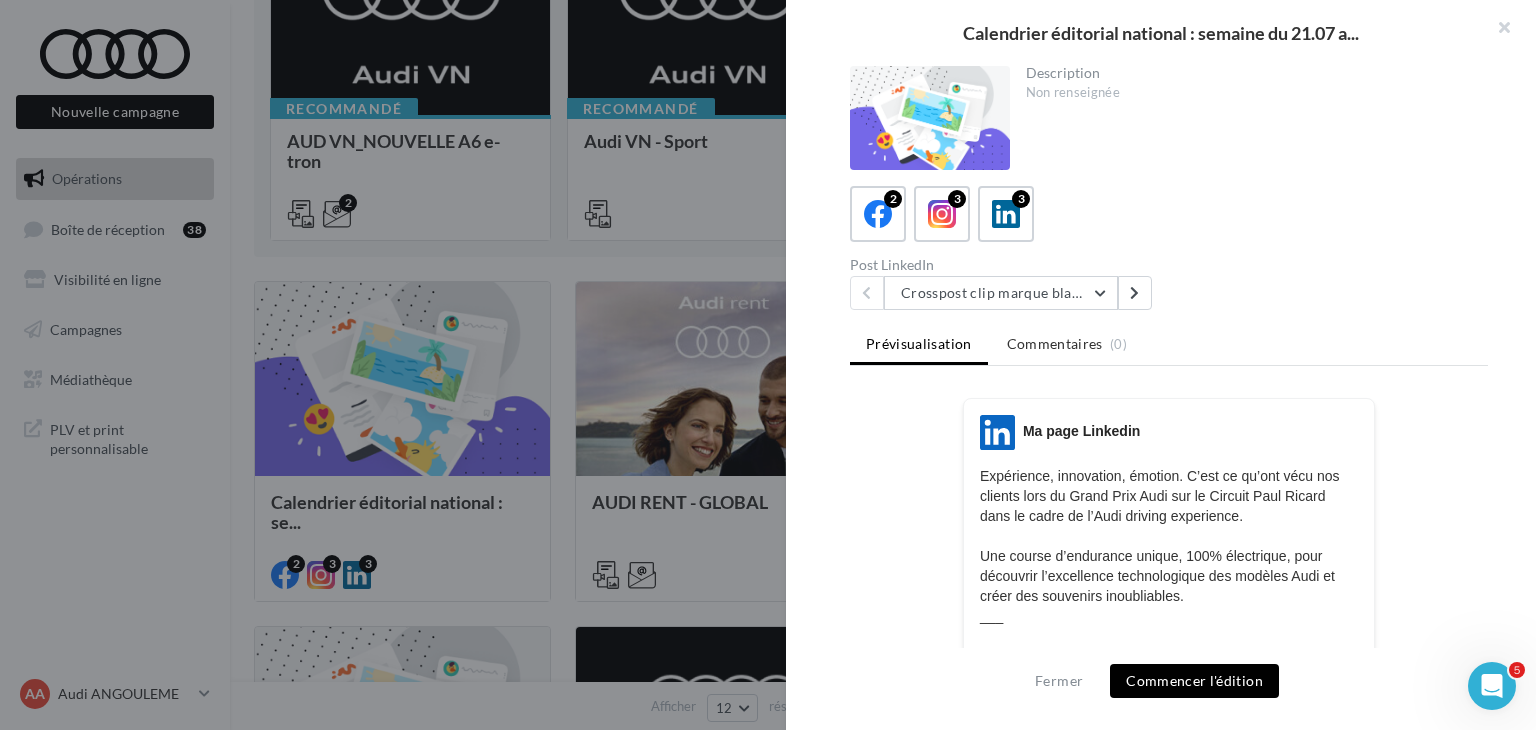 click on "Calendrier éditorial national : semaine du 21.07 a..." at bounding box center (1161, 33) 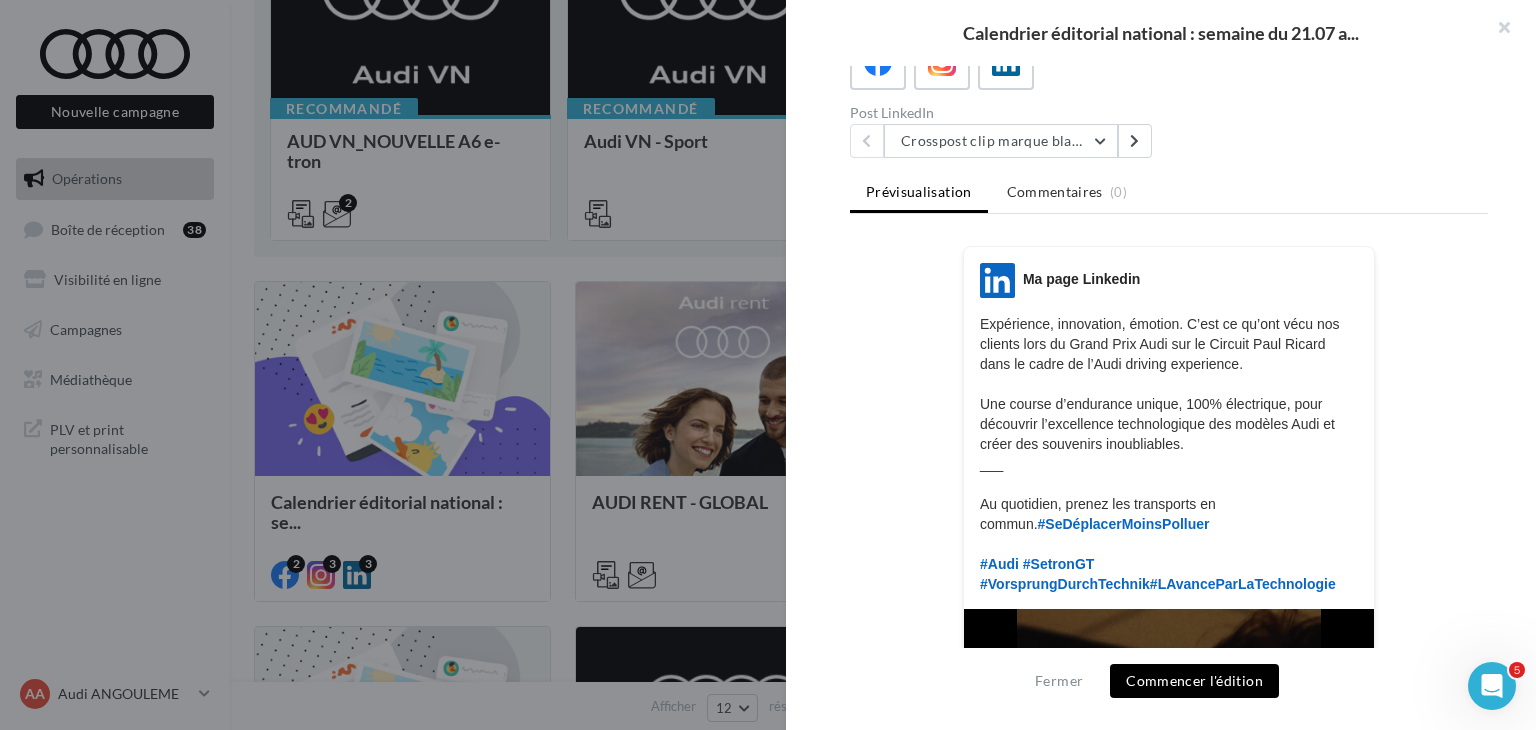 scroll, scrollTop: 100, scrollLeft: 0, axis: vertical 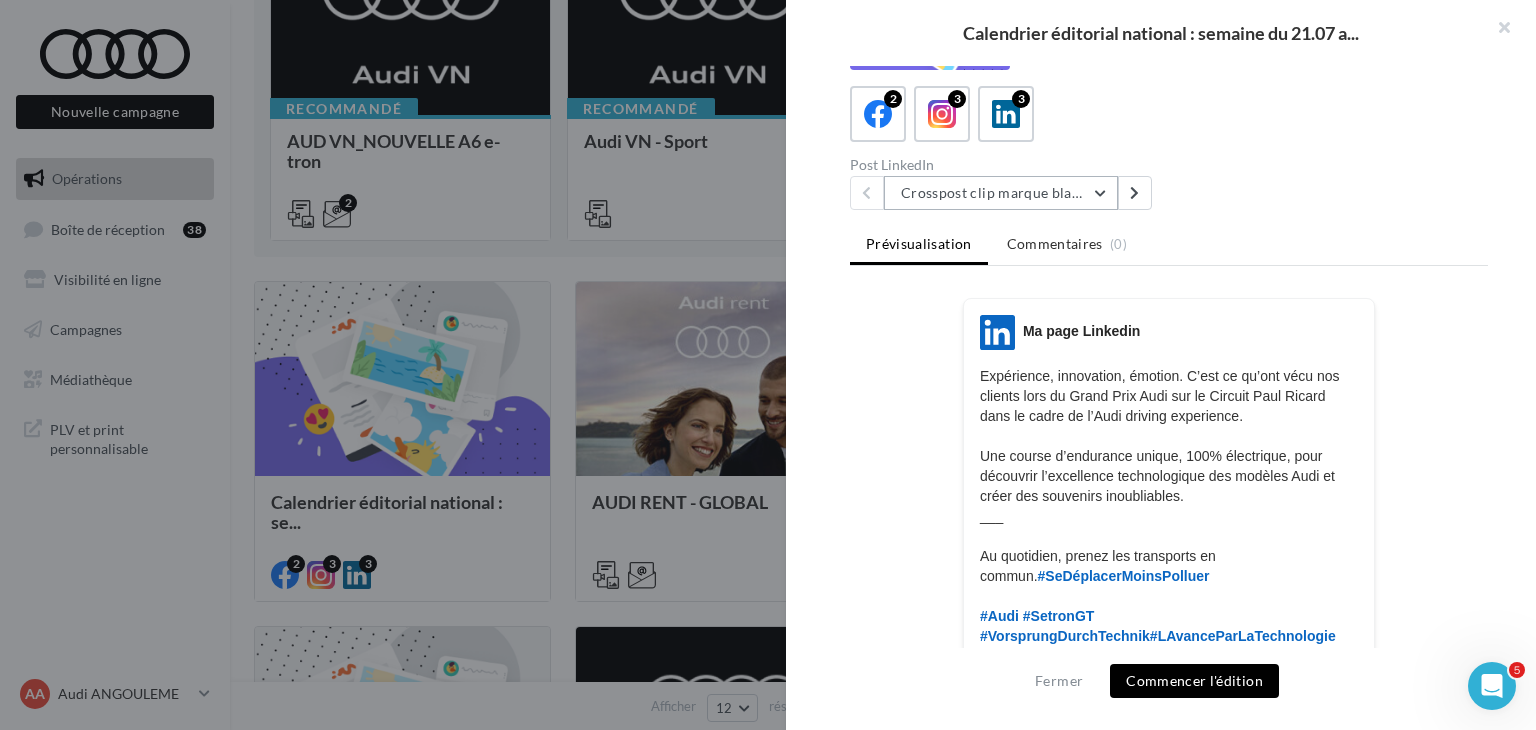 drag, startPoint x: 988, startPoint y: 191, endPoint x: 986, endPoint y: 208, distance: 17.117243 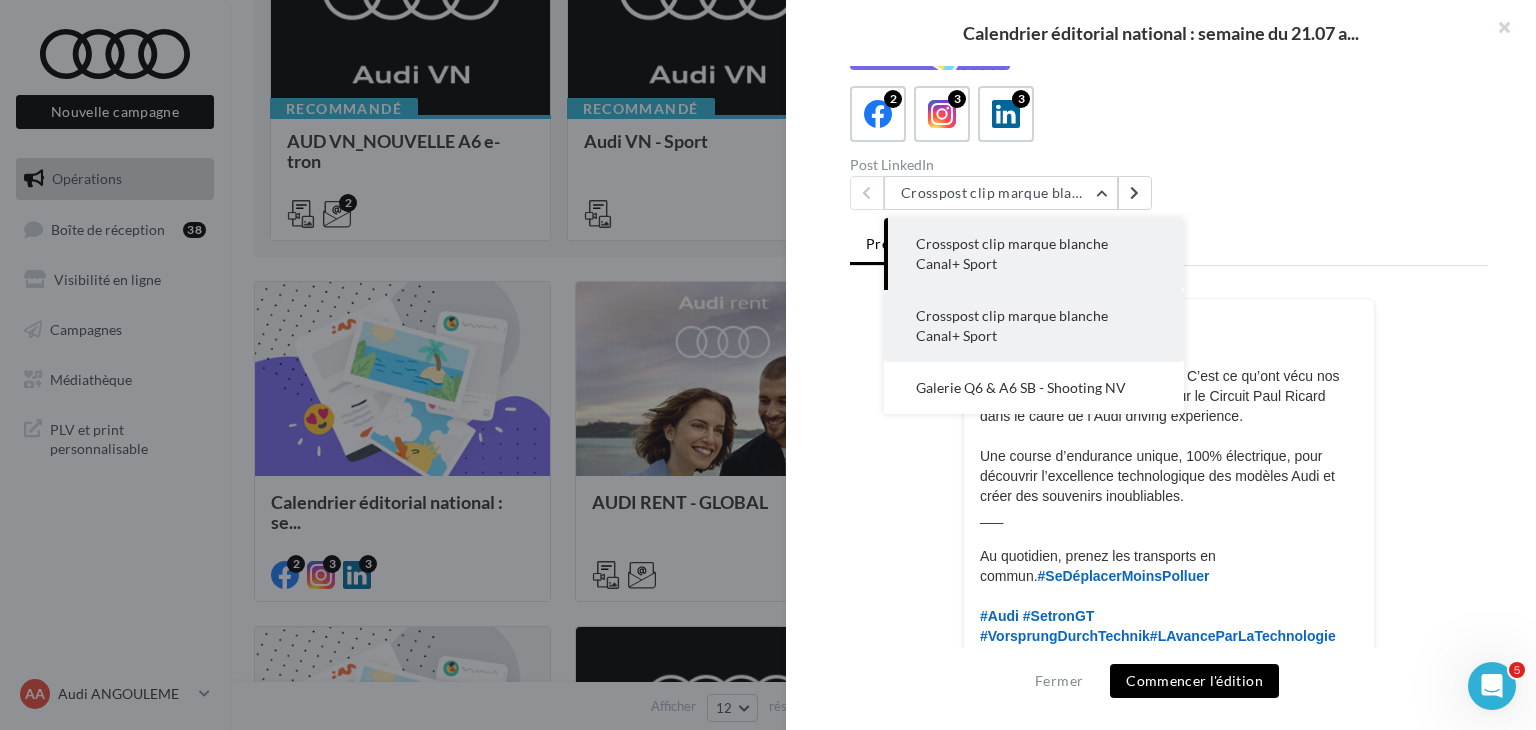 click on "Crosspost clip marque blanche Canal+ Sport" at bounding box center [1012, 325] 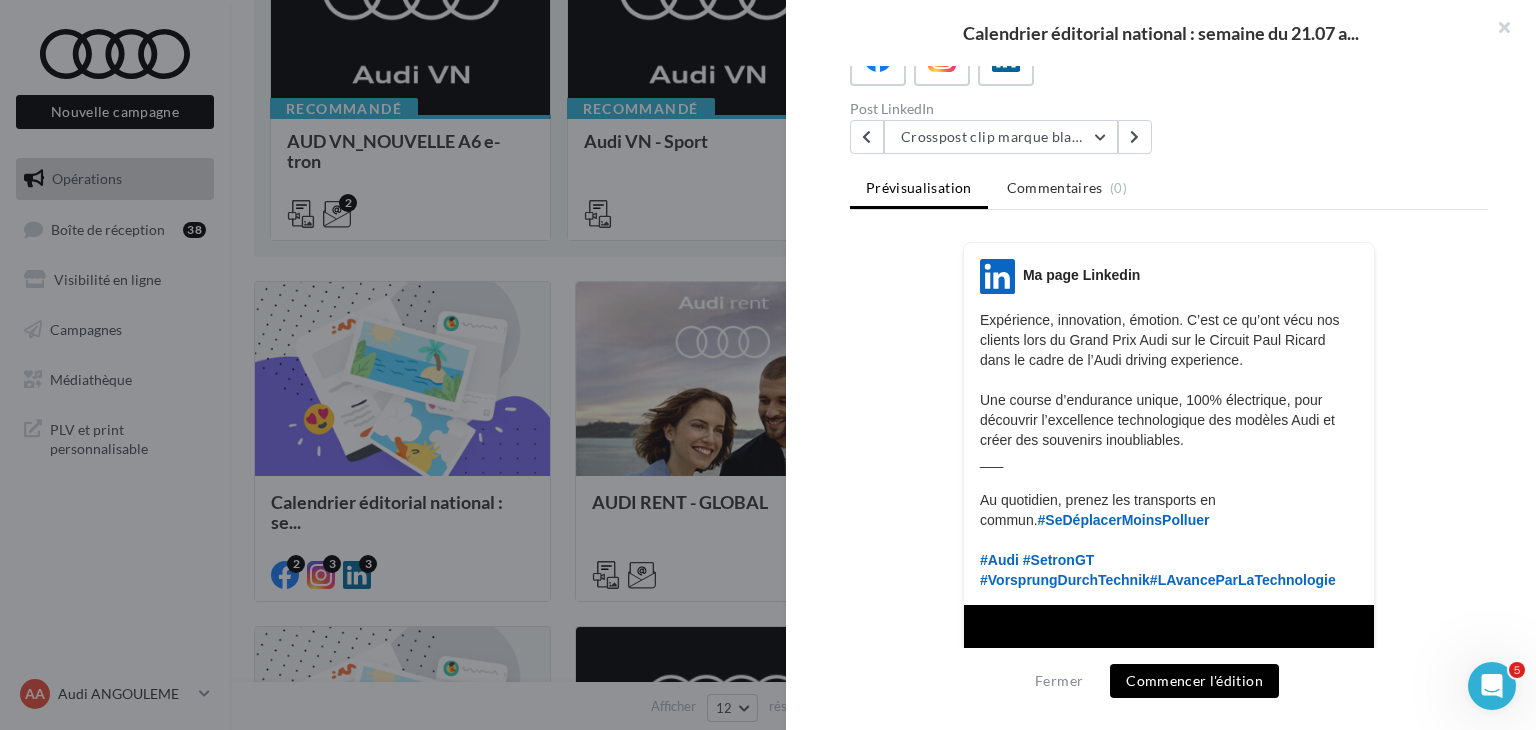 scroll, scrollTop: 380, scrollLeft: 0, axis: vertical 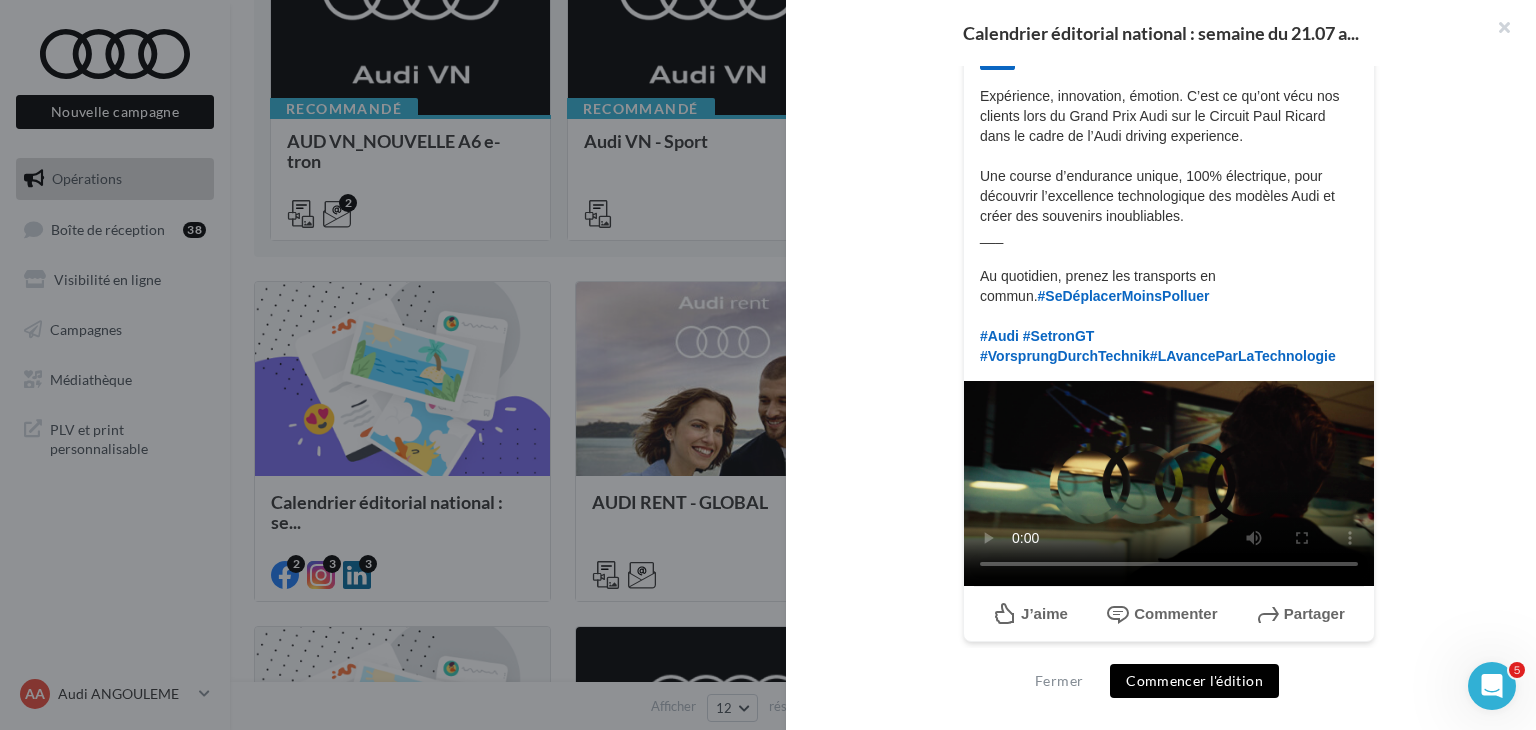 type 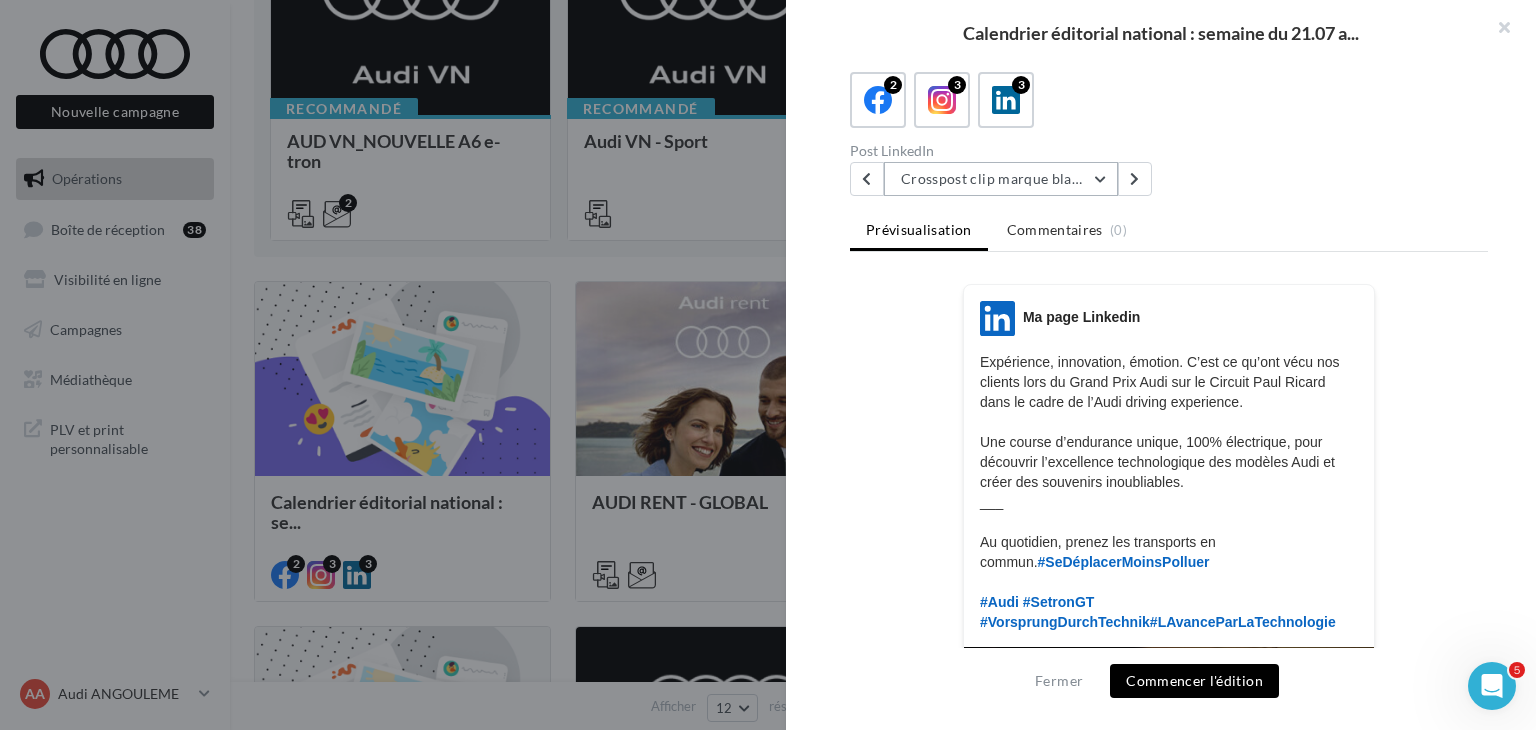 scroll, scrollTop: 0, scrollLeft: 0, axis: both 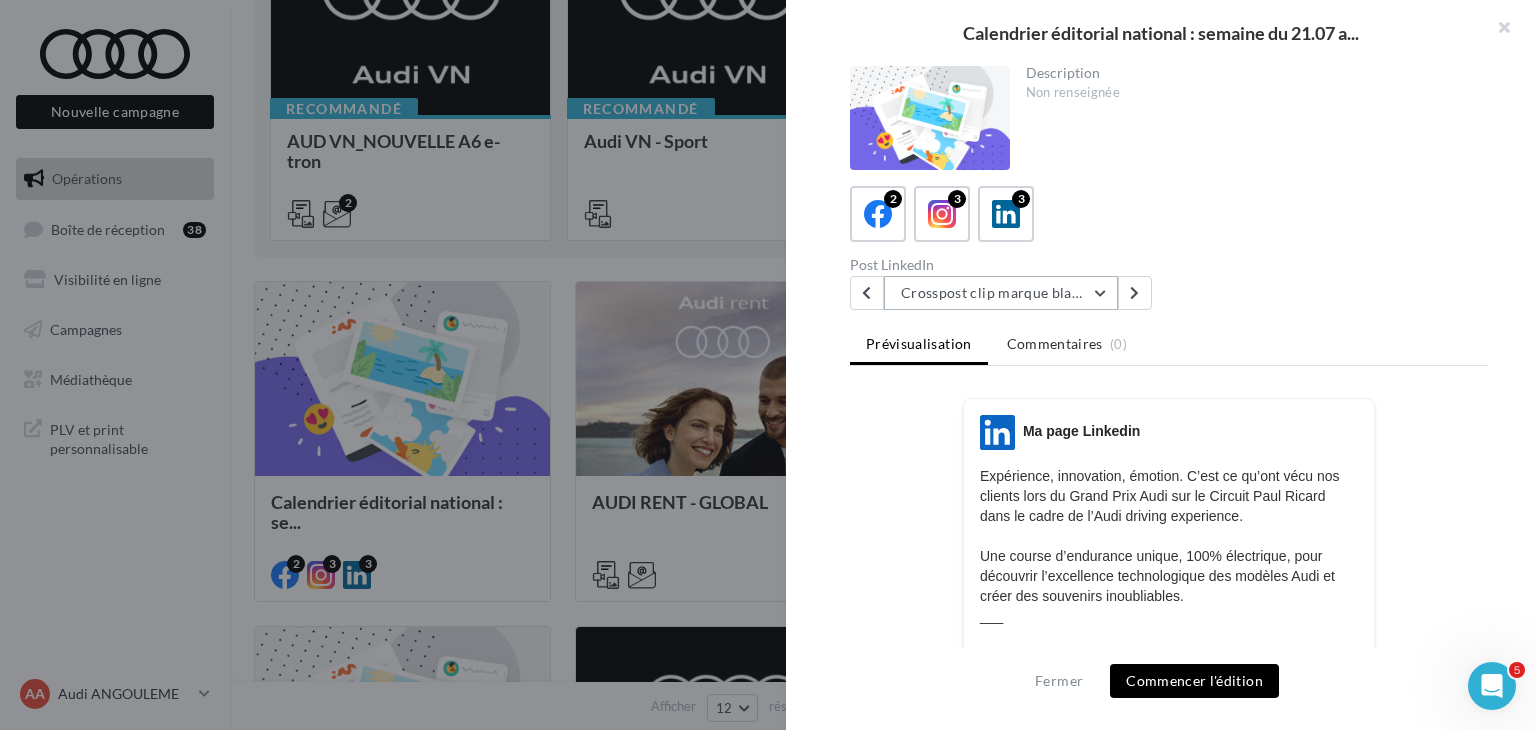 click on "Crosspost clip marque blanche Canal+ Sport" at bounding box center (1001, 293) 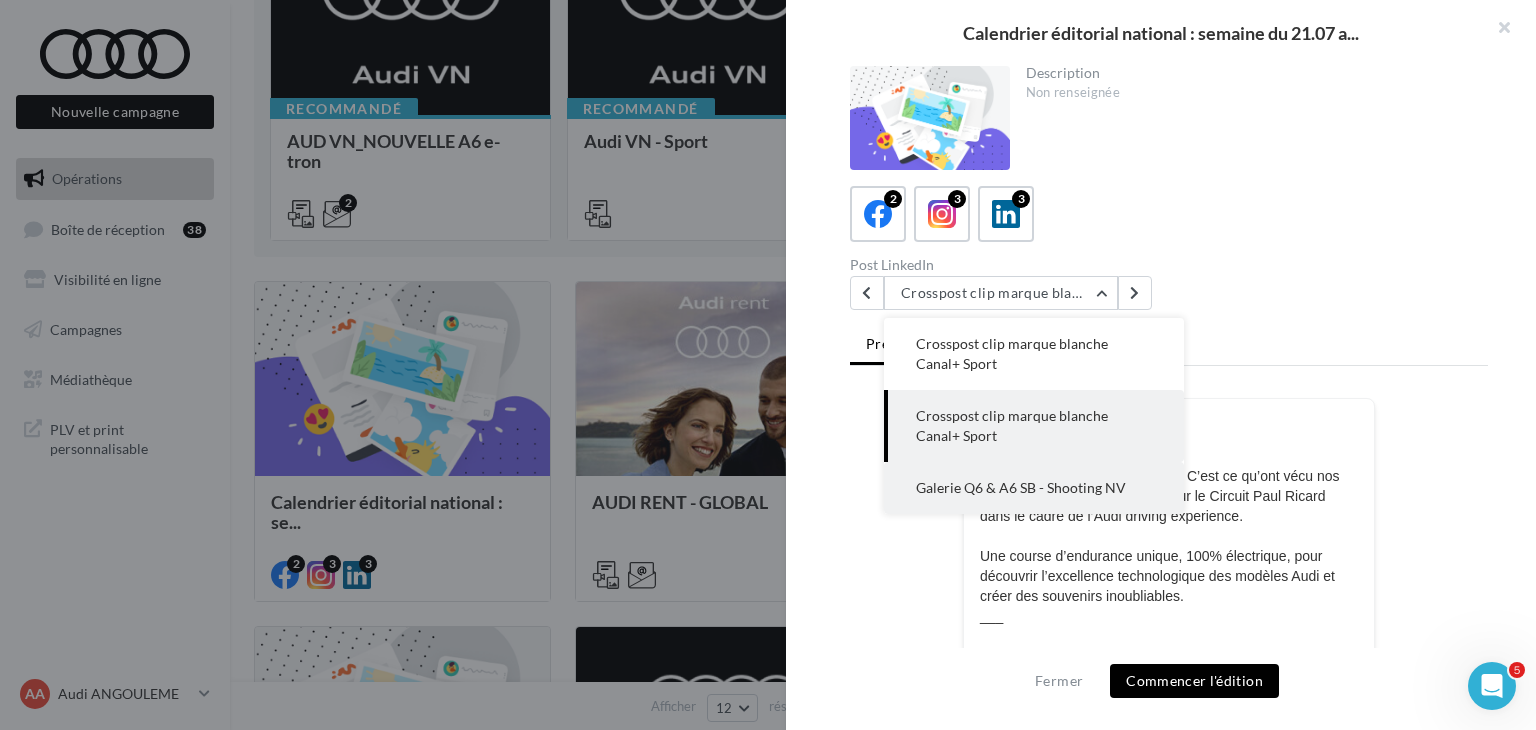 click on "Galerie Q6 & A6 SB - Shooting NV" at bounding box center (1021, 487) 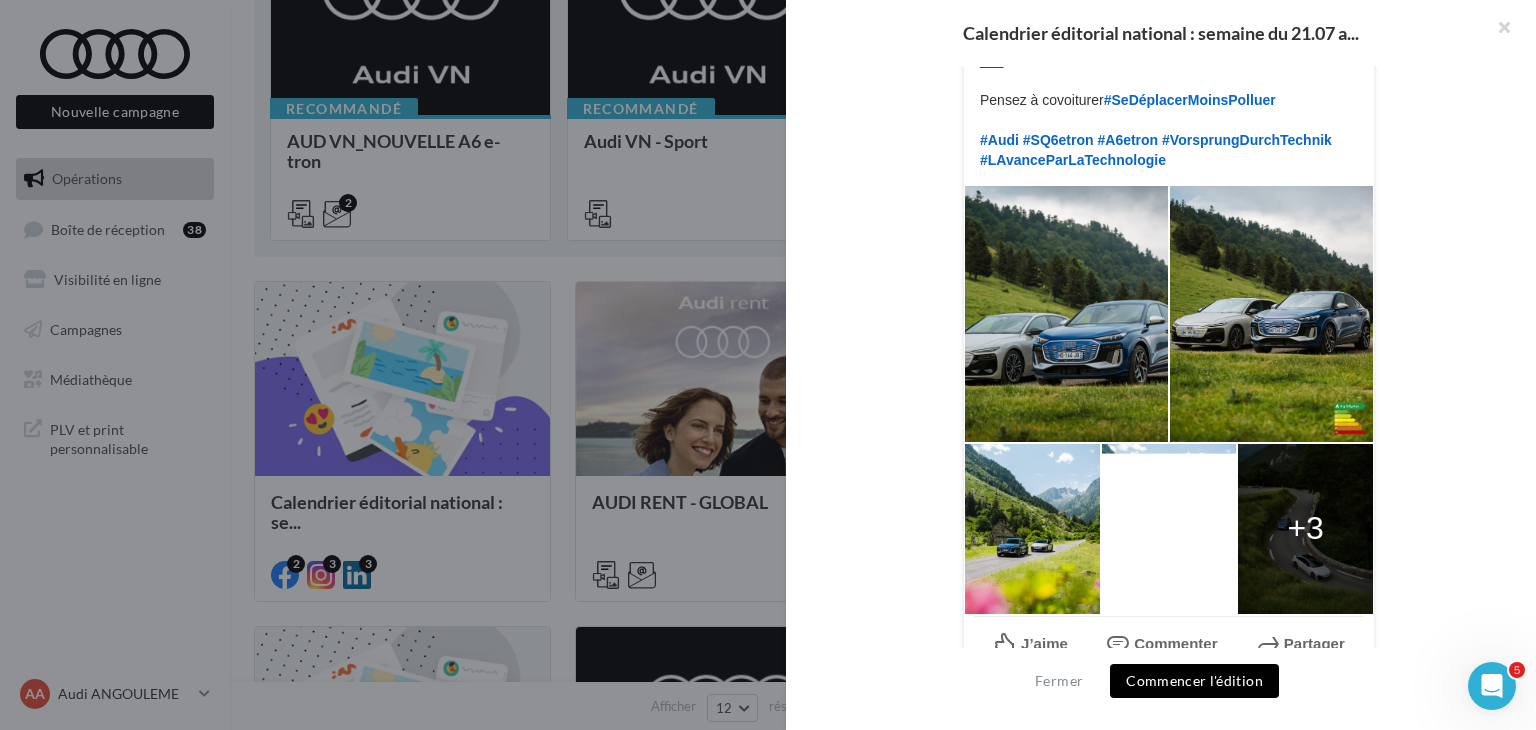 scroll, scrollTop: 581, scrollLeft: 0, axis: vertical 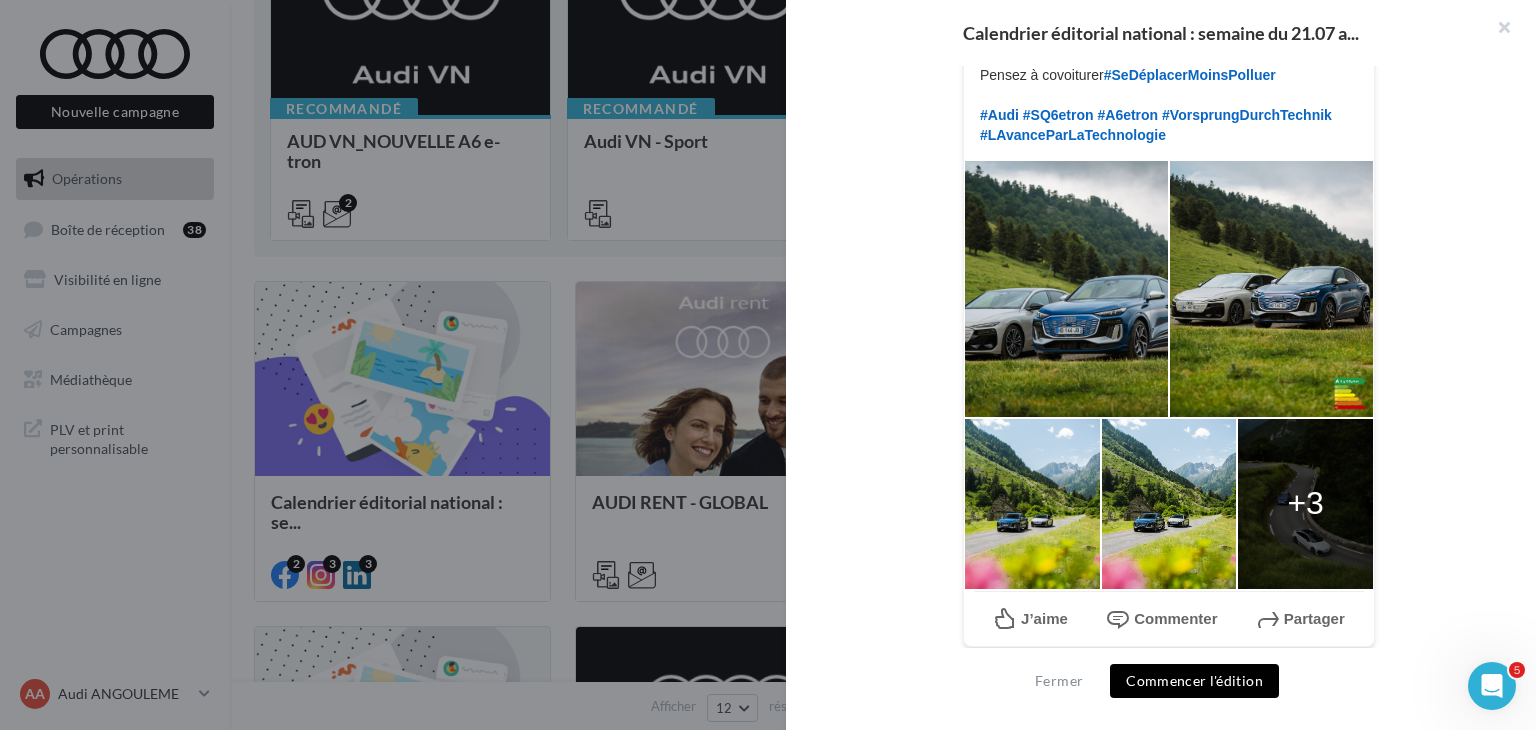 click at bounding box center [1066, 289] 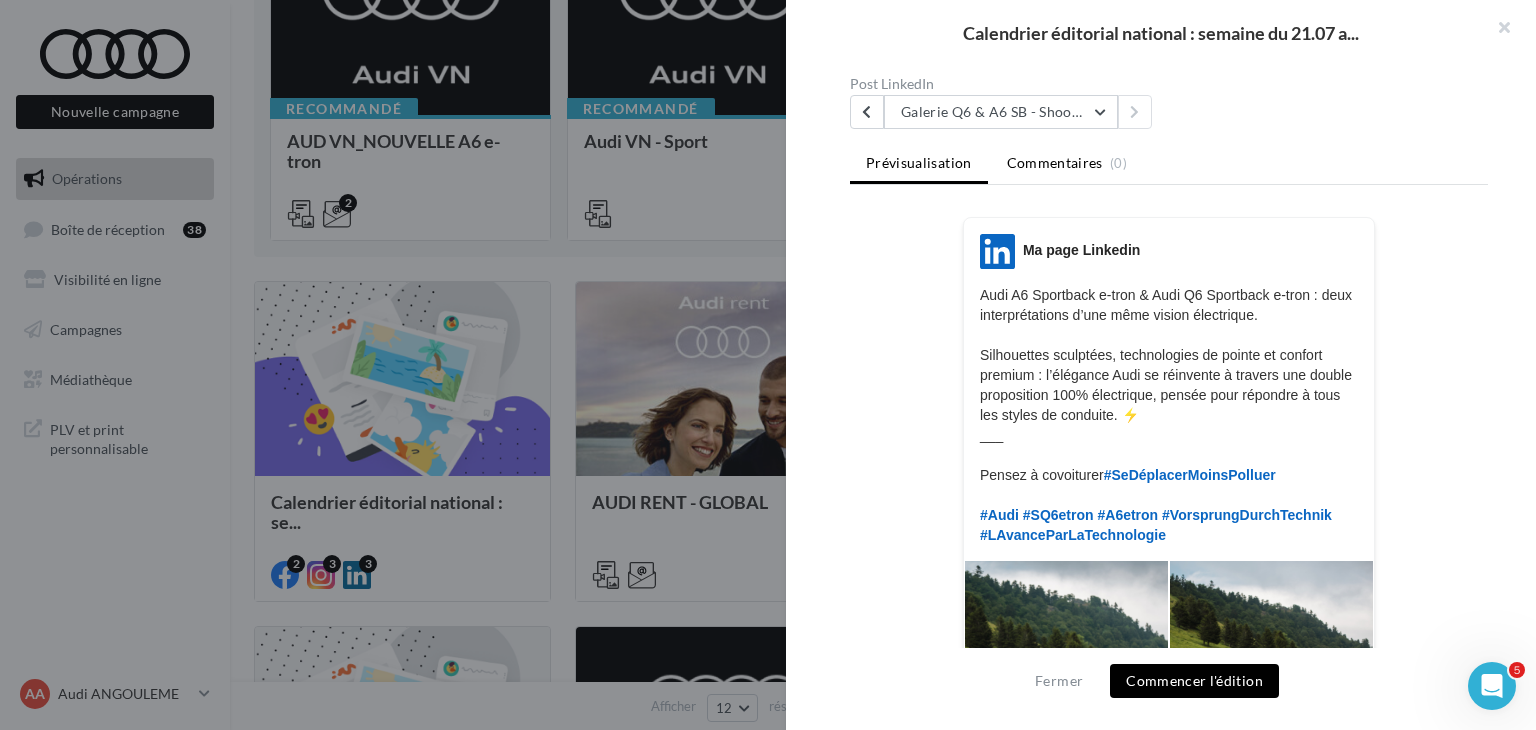 click on "Commentaires" at bounding box center [1055, 163] 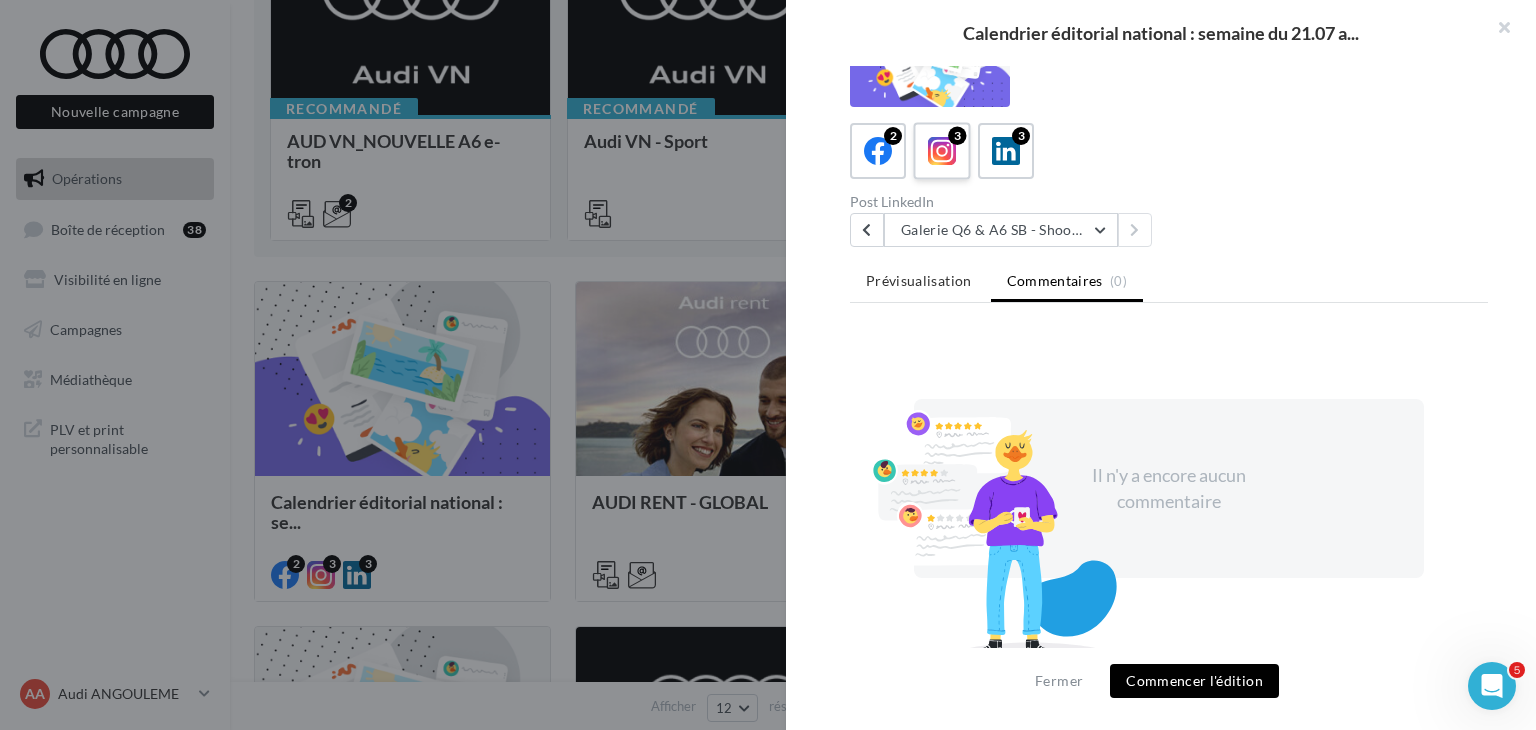 click at bounding box center [942, 151] 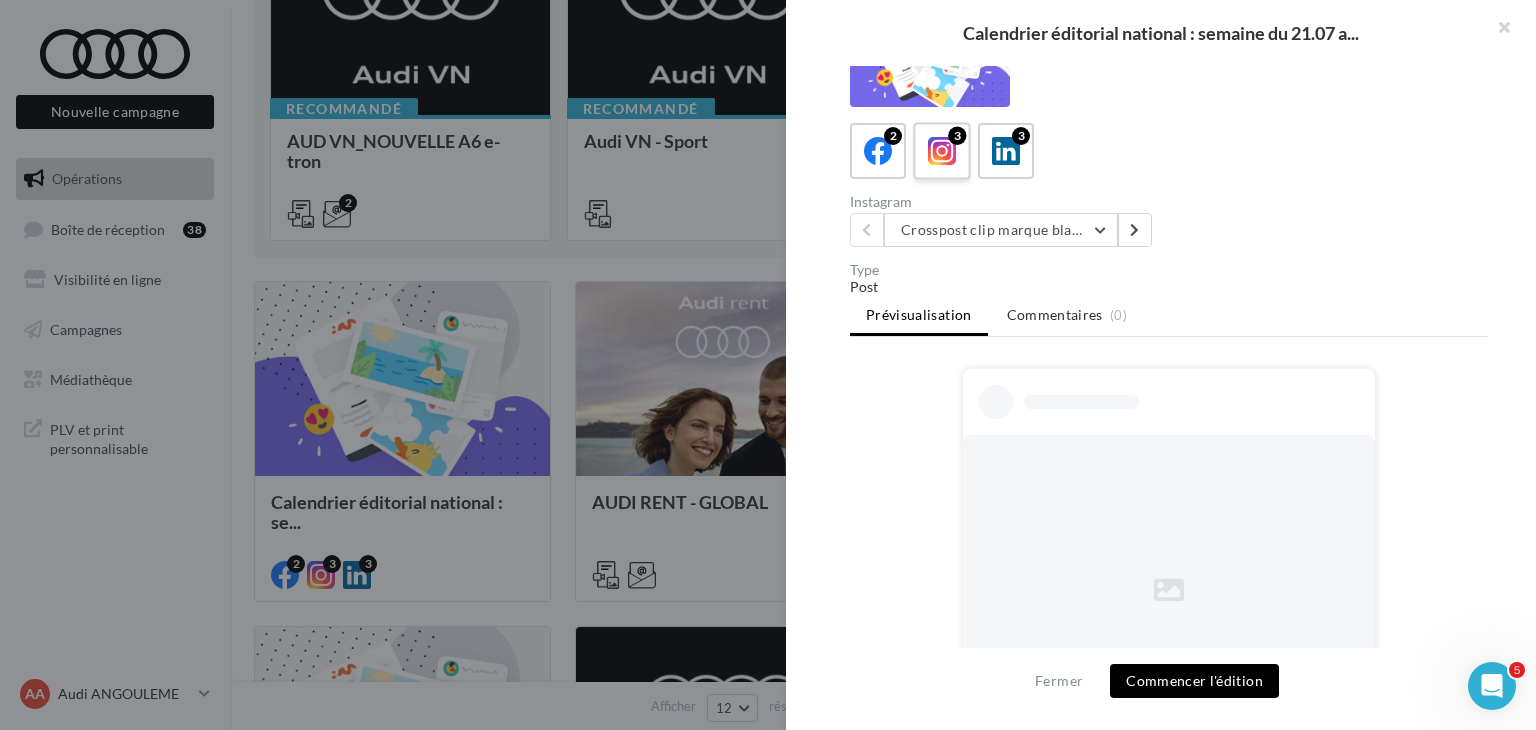 scroll, scrollTop: 181, scrollLeft: 0, axis: vertical 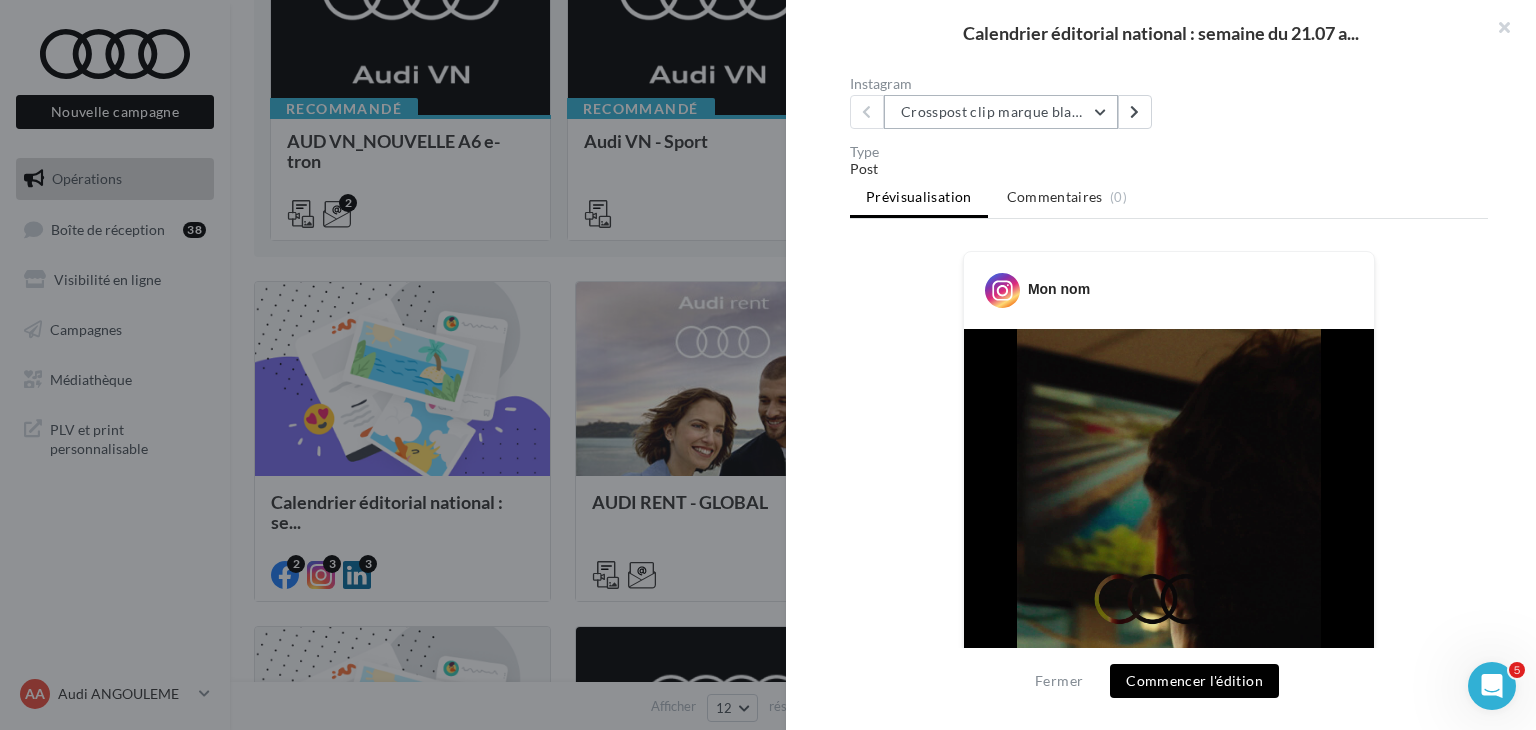 click on "Crosspost clip marque blanche Canal+ Sport" at bounding box center [1001, 112] 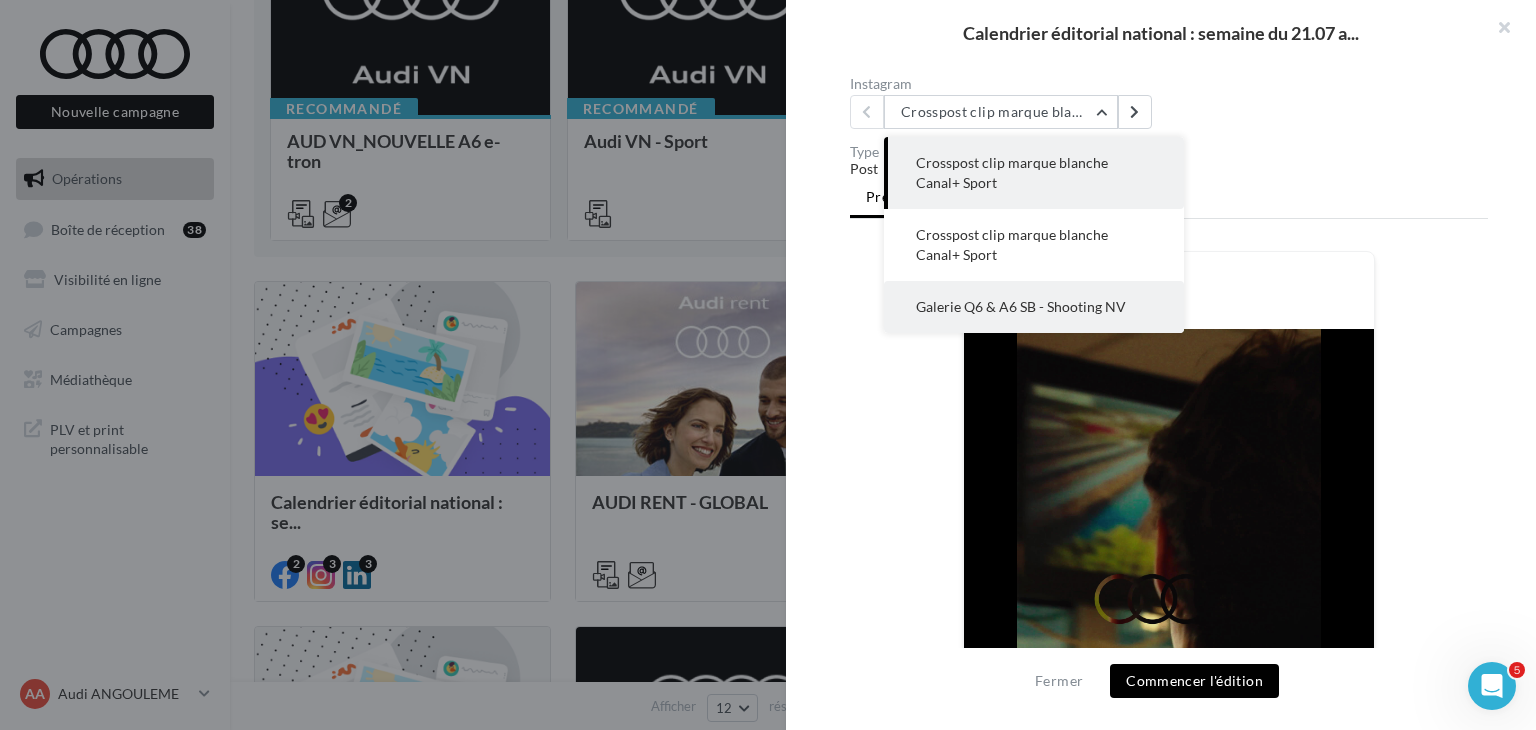 click on "Galerie Q6 & A6 SB - Shooting NV" at bounding box center [1034, 307] 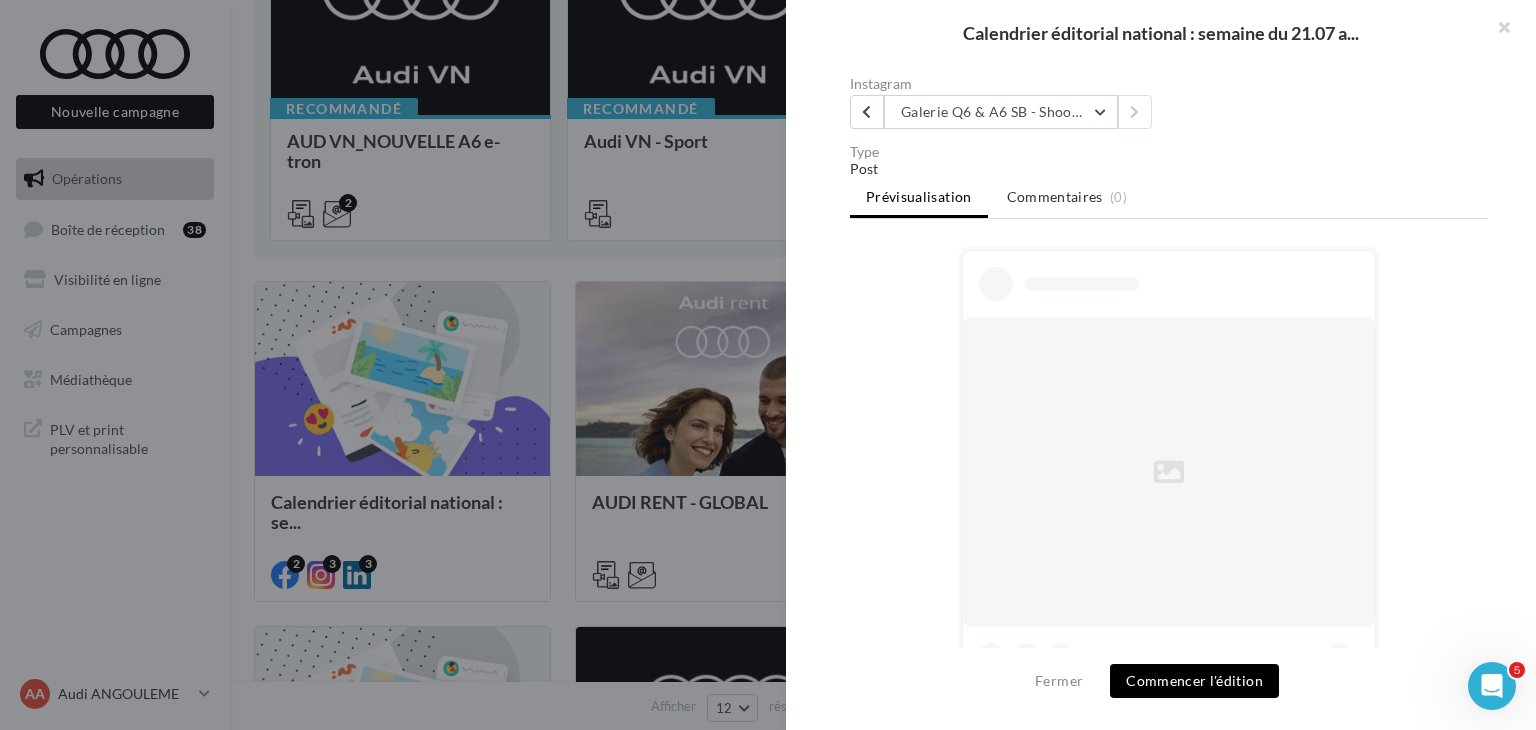click on "Prévisualisation
Commentaires
(0)" at bounding box center (1169, 199) 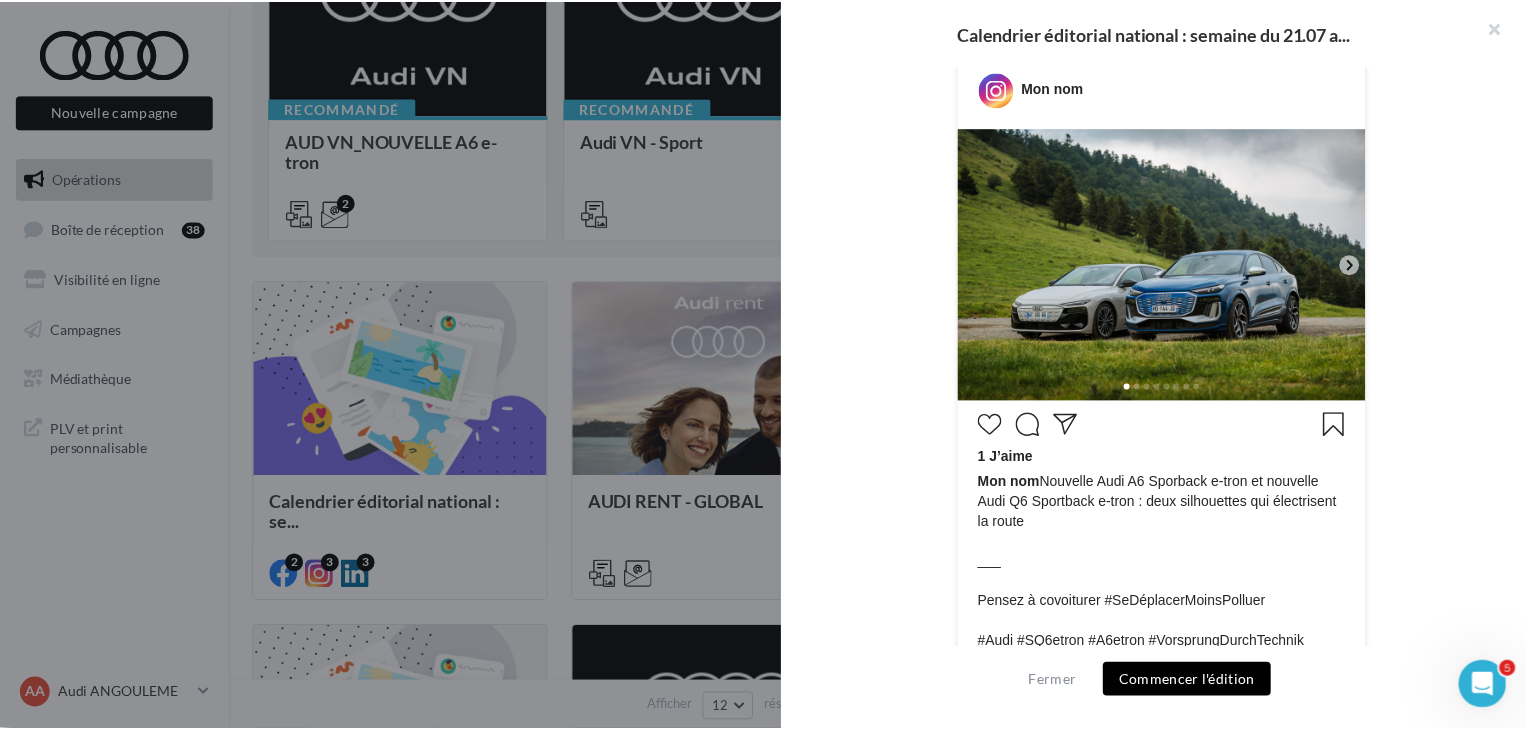 scroll, scrollTop: 381, scrollLeft: 0, axis: vertical 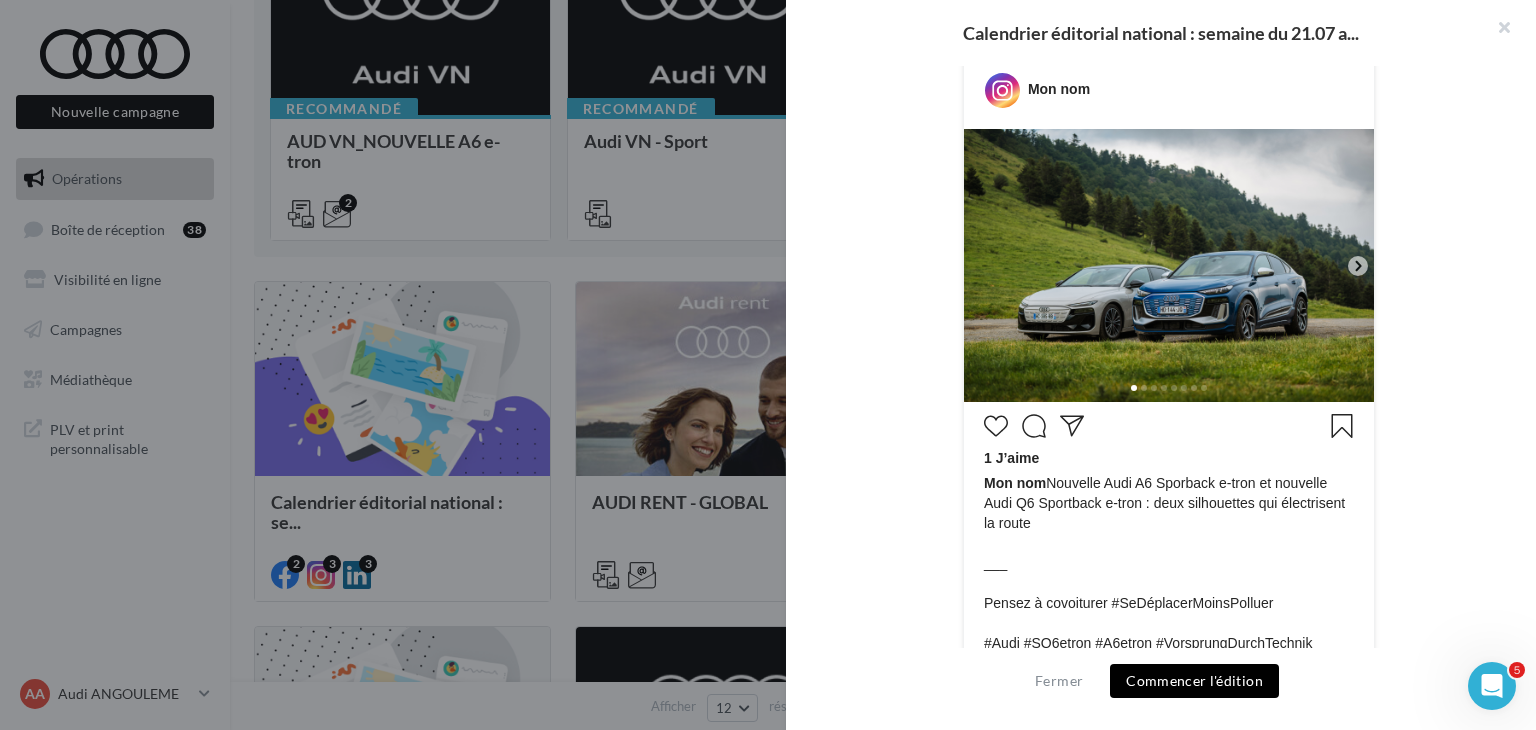 click 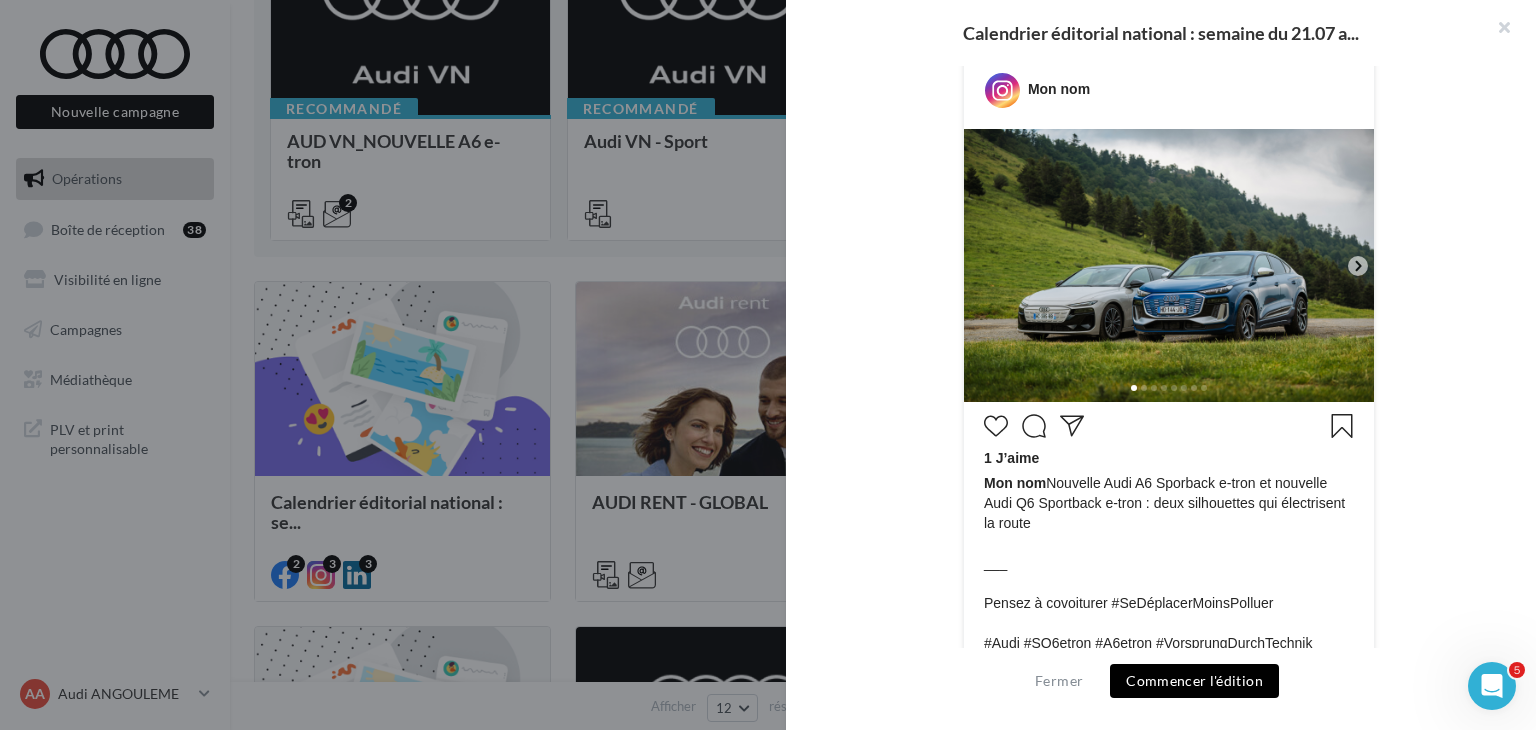 click 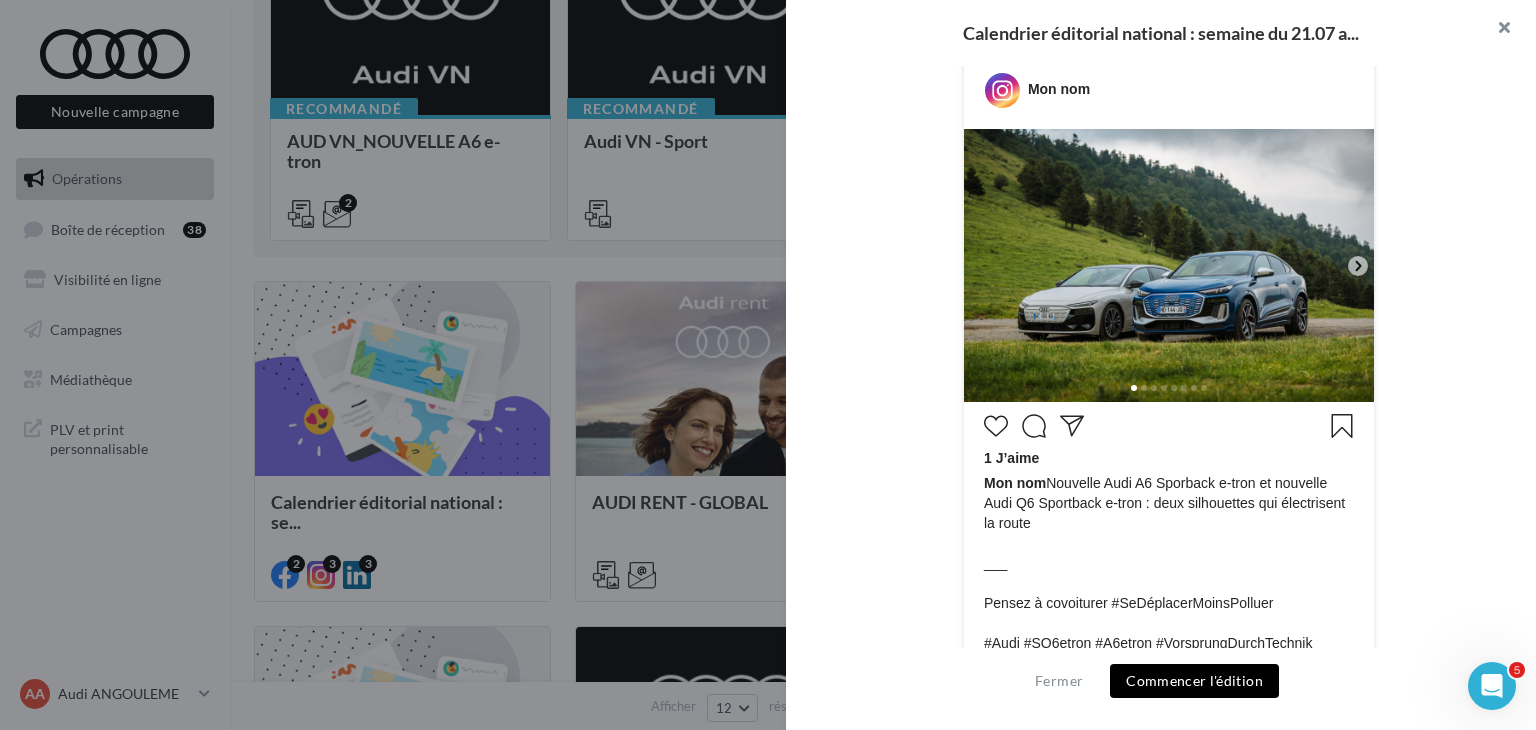 click at bounding box center [1496, 30] 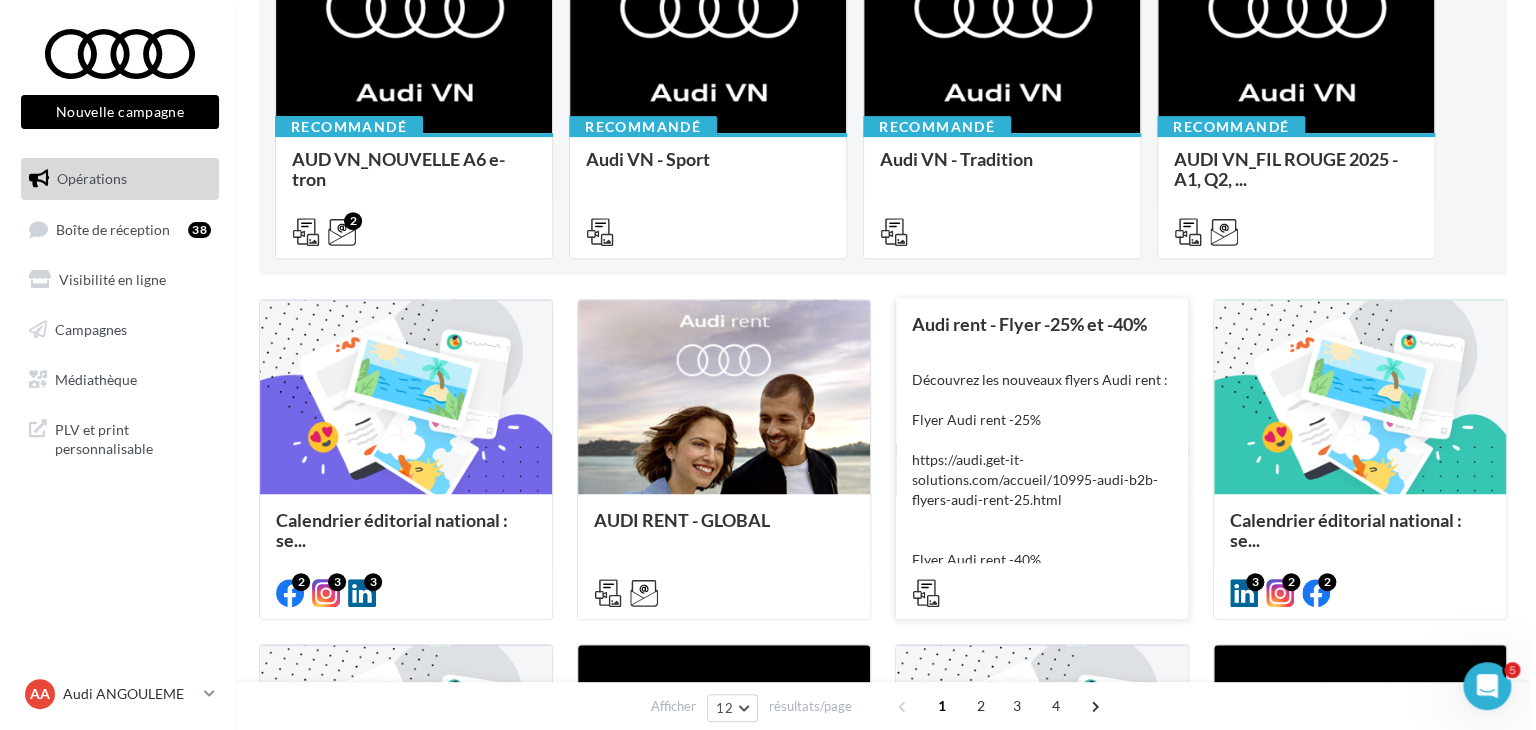 scroll, scrollTop: 300, scrollLeft: 0, axis: vertical 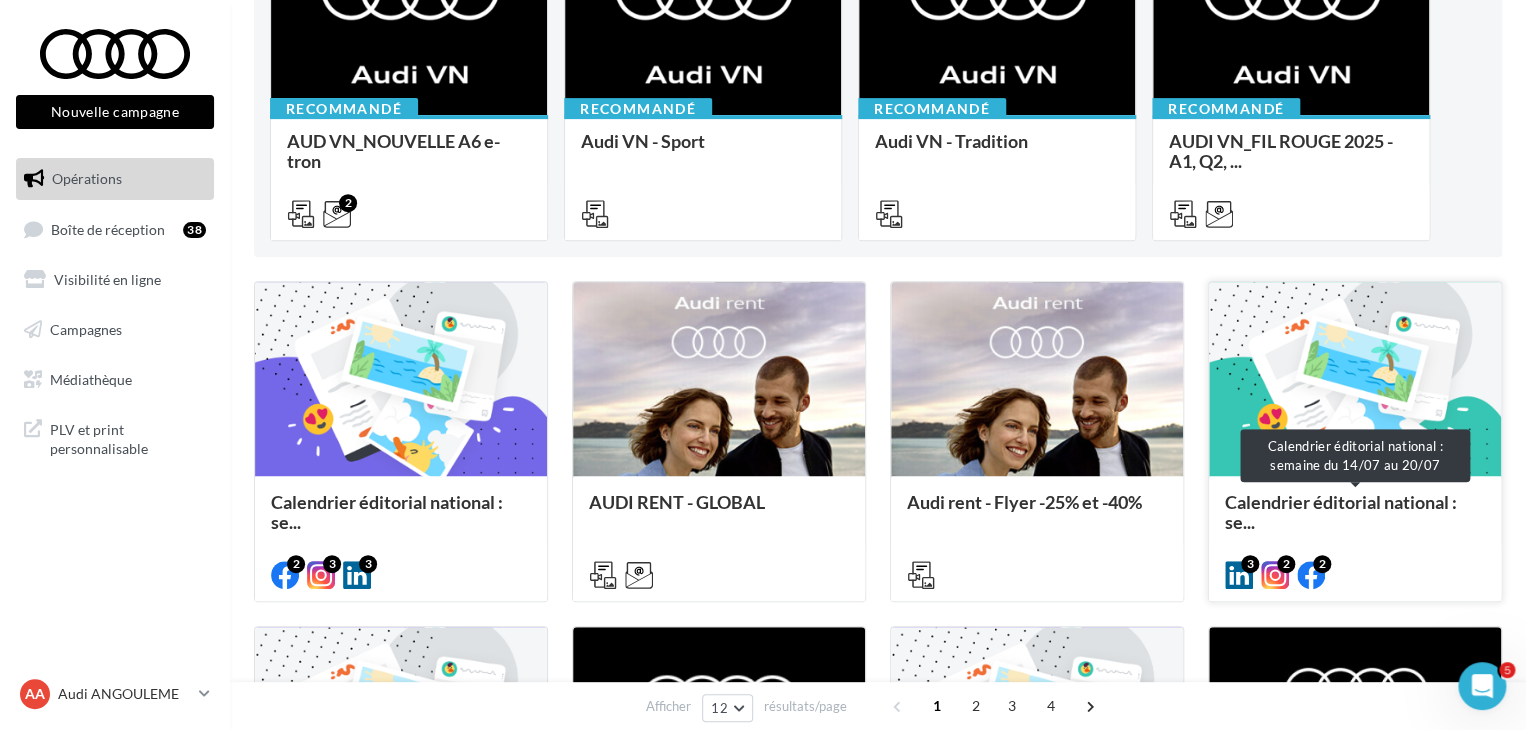 click on "Calendrier éditorial national : se..." at bounding box center (1355, 512) 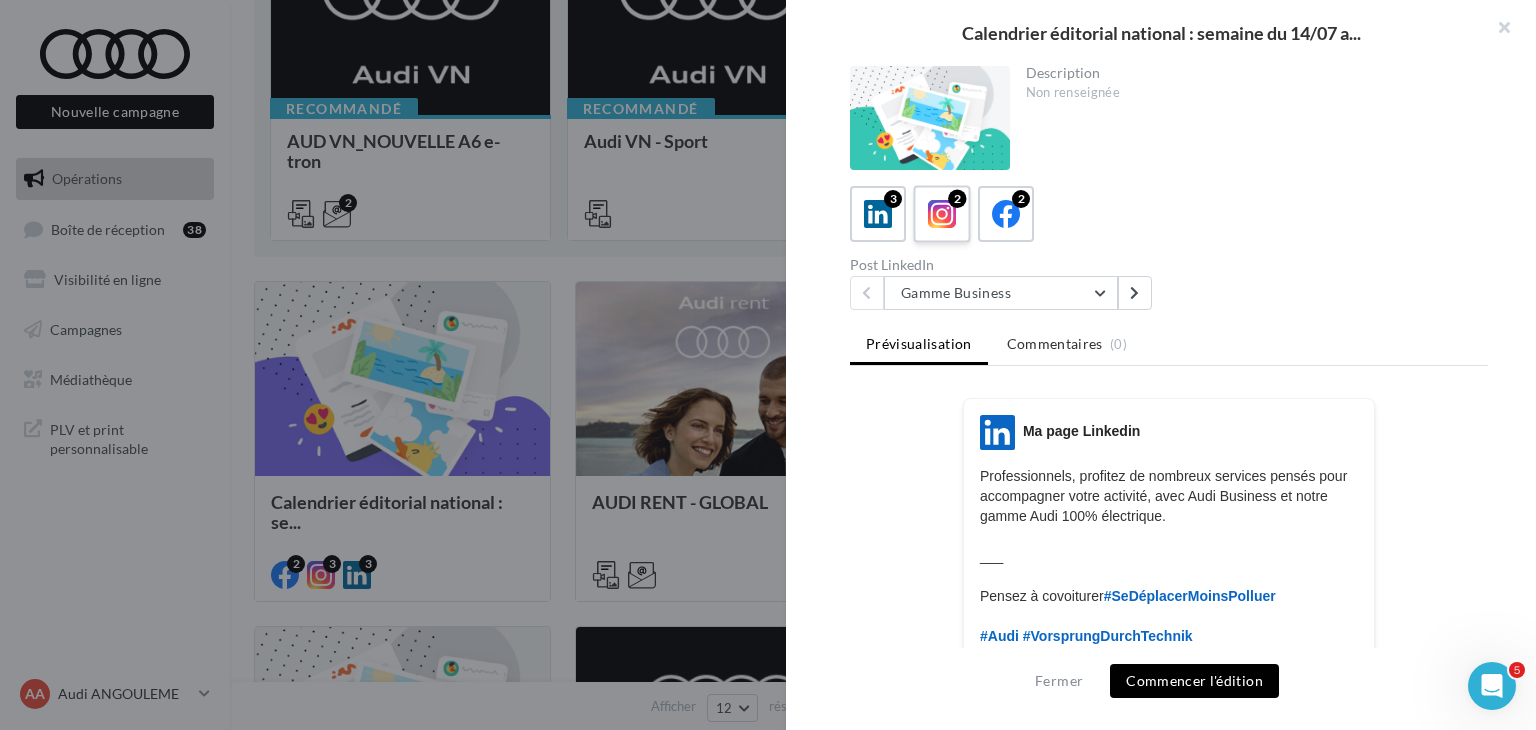 click on "2" at bounding box center (941, 213) 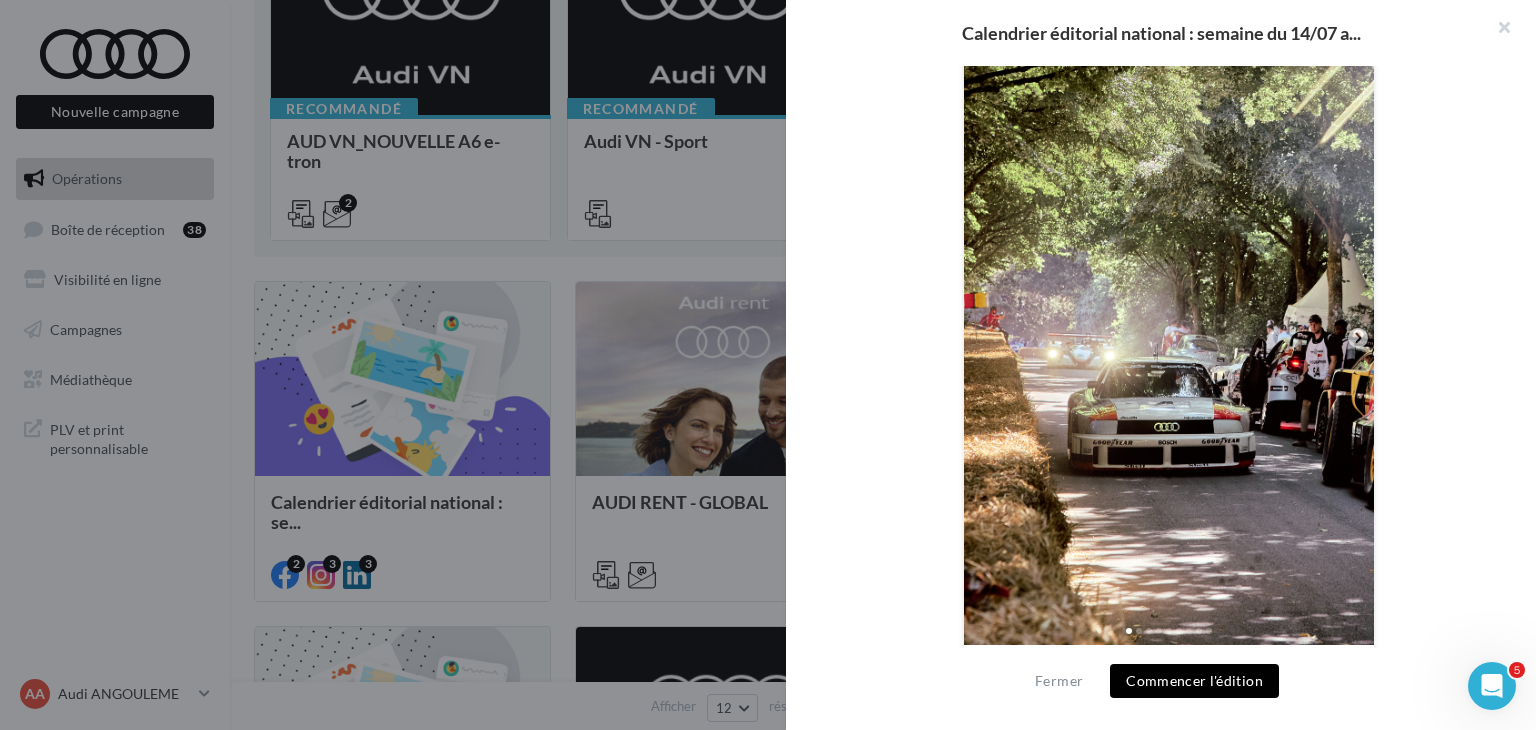 scroll, scrollTop: 600, scrollLeft: 0, axis: vertical 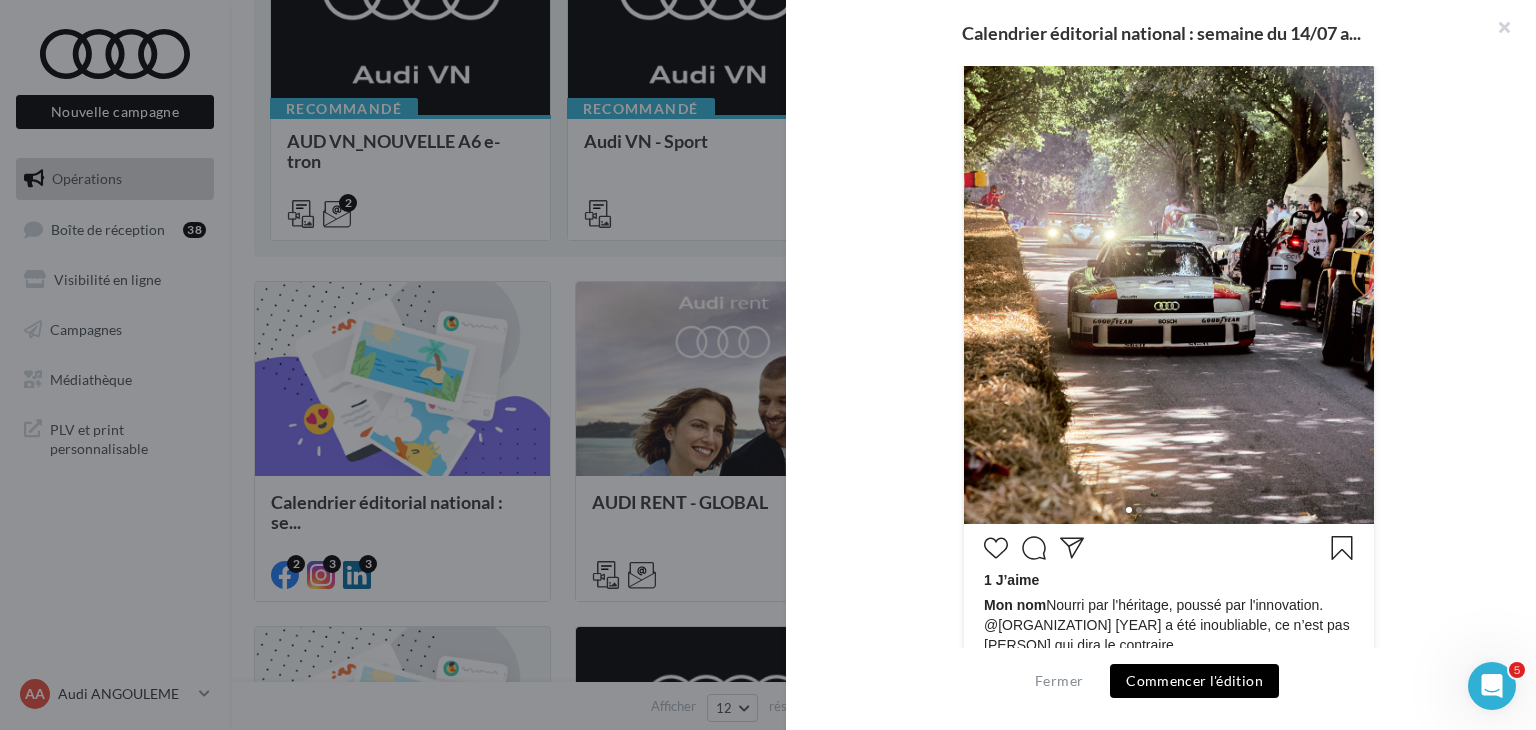 click at bounding box center (1169, 508) 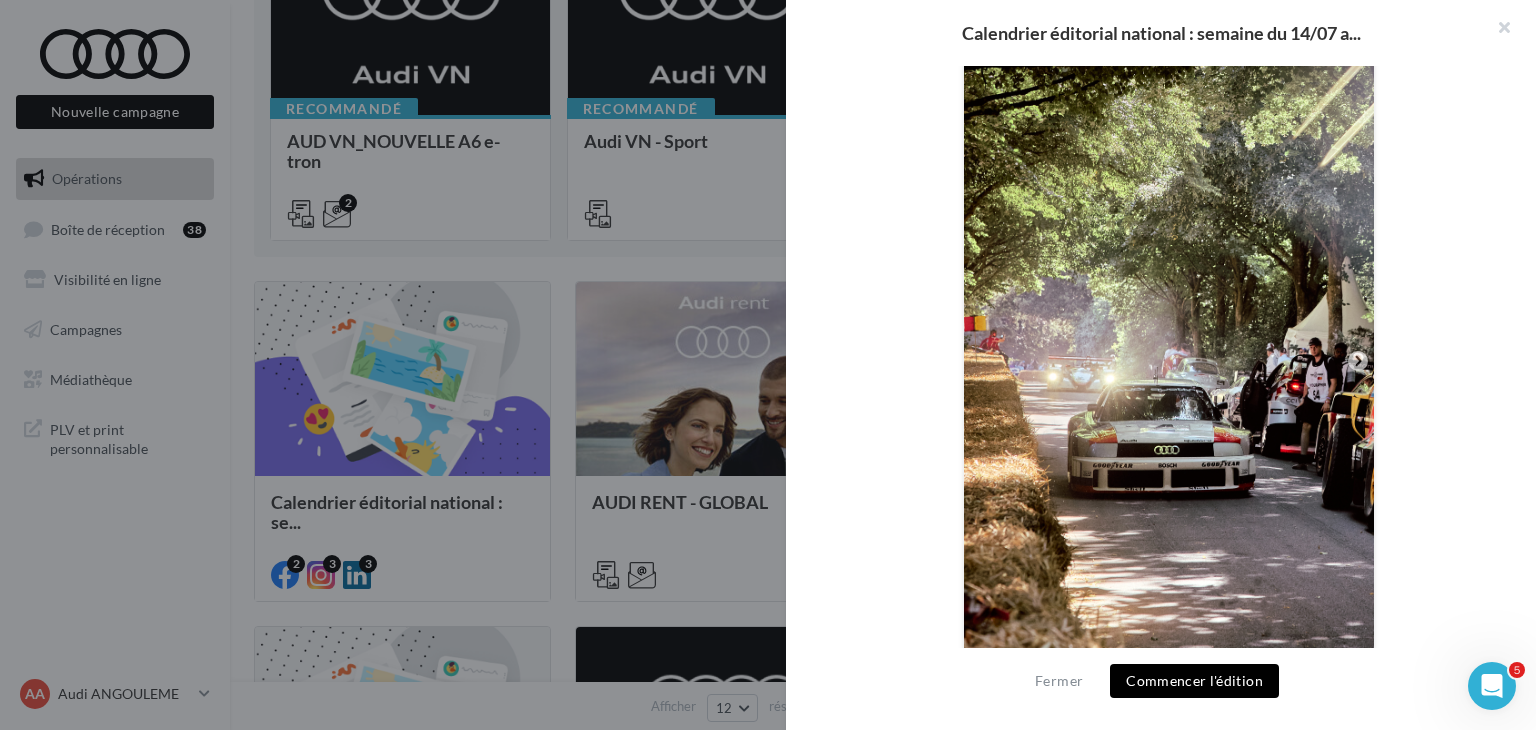 scroll, scrollTop: 0, scrollLeft: 0, axis: both 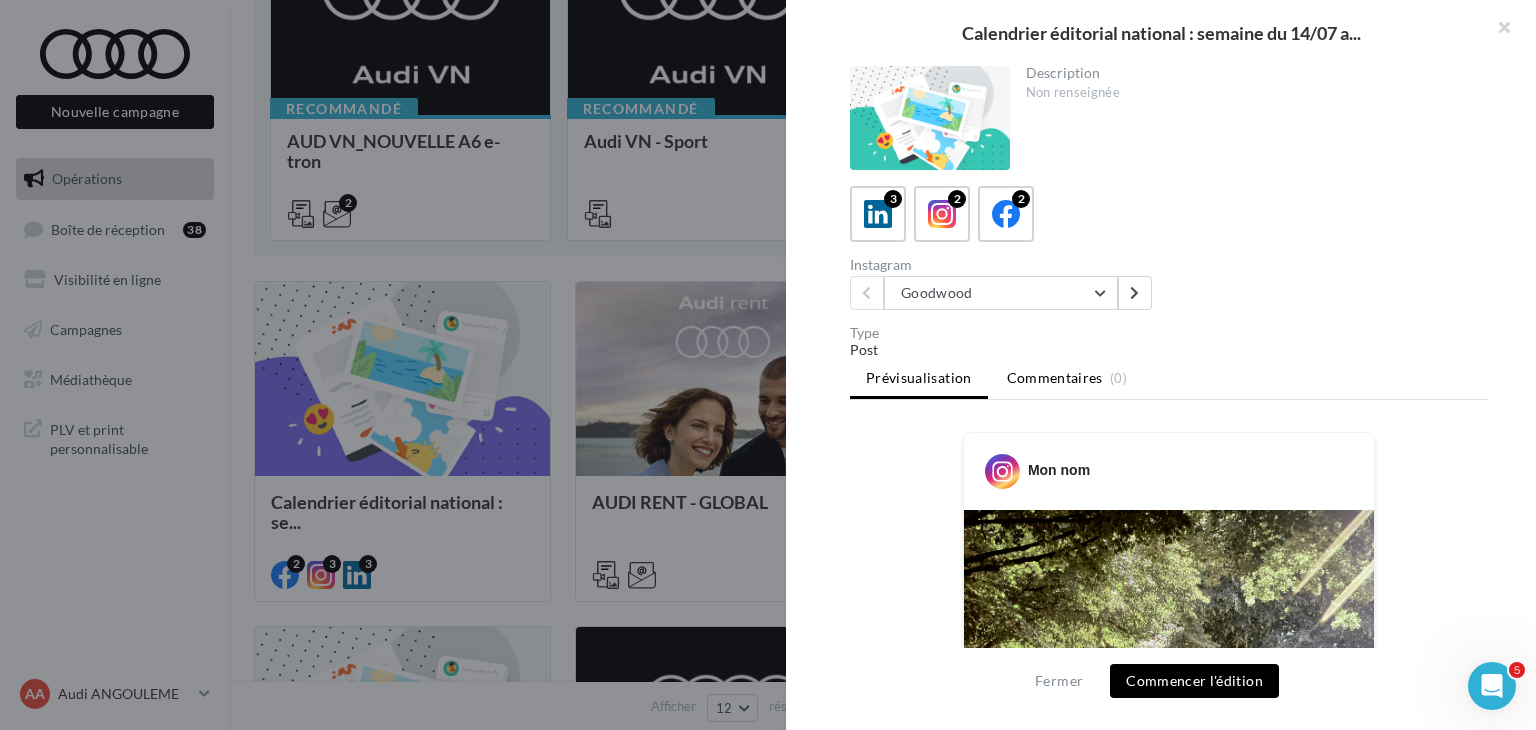 click on "Commentaires
(0)" at bounding box center (1067, 378) 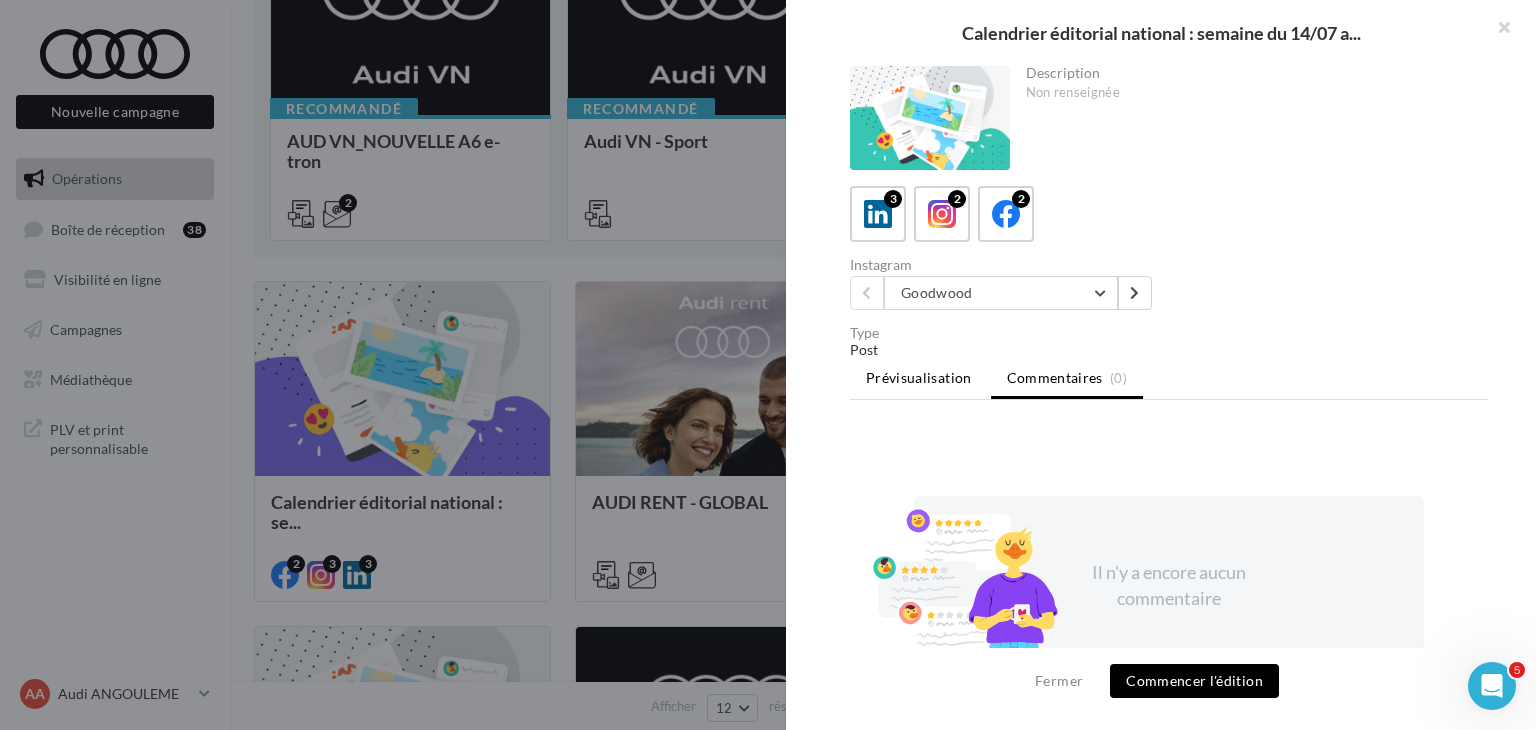 click on "Prévisualisation" at bounding box center [919, 377] 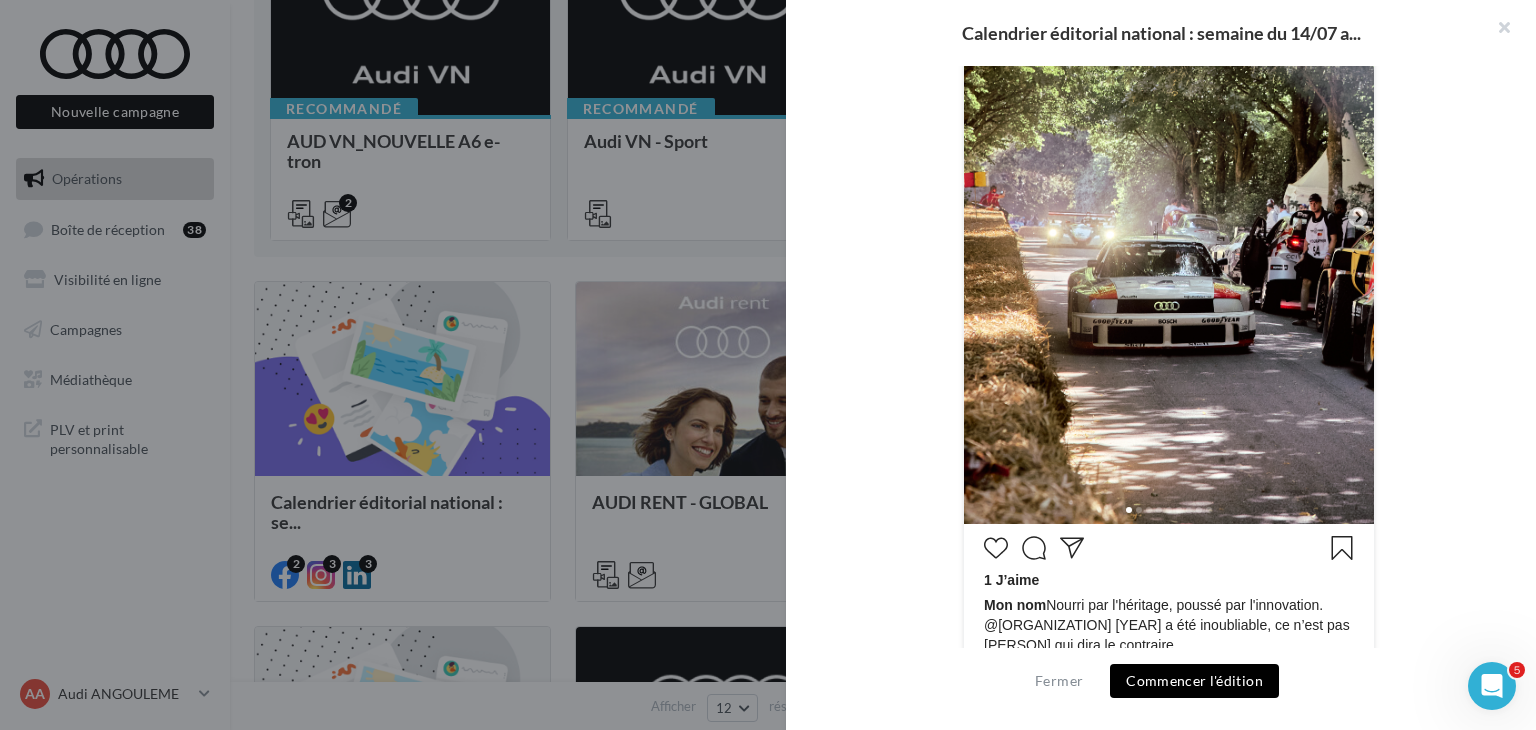 scroll, scrollTop: 955, scrollLeft: 0, axis: vertical 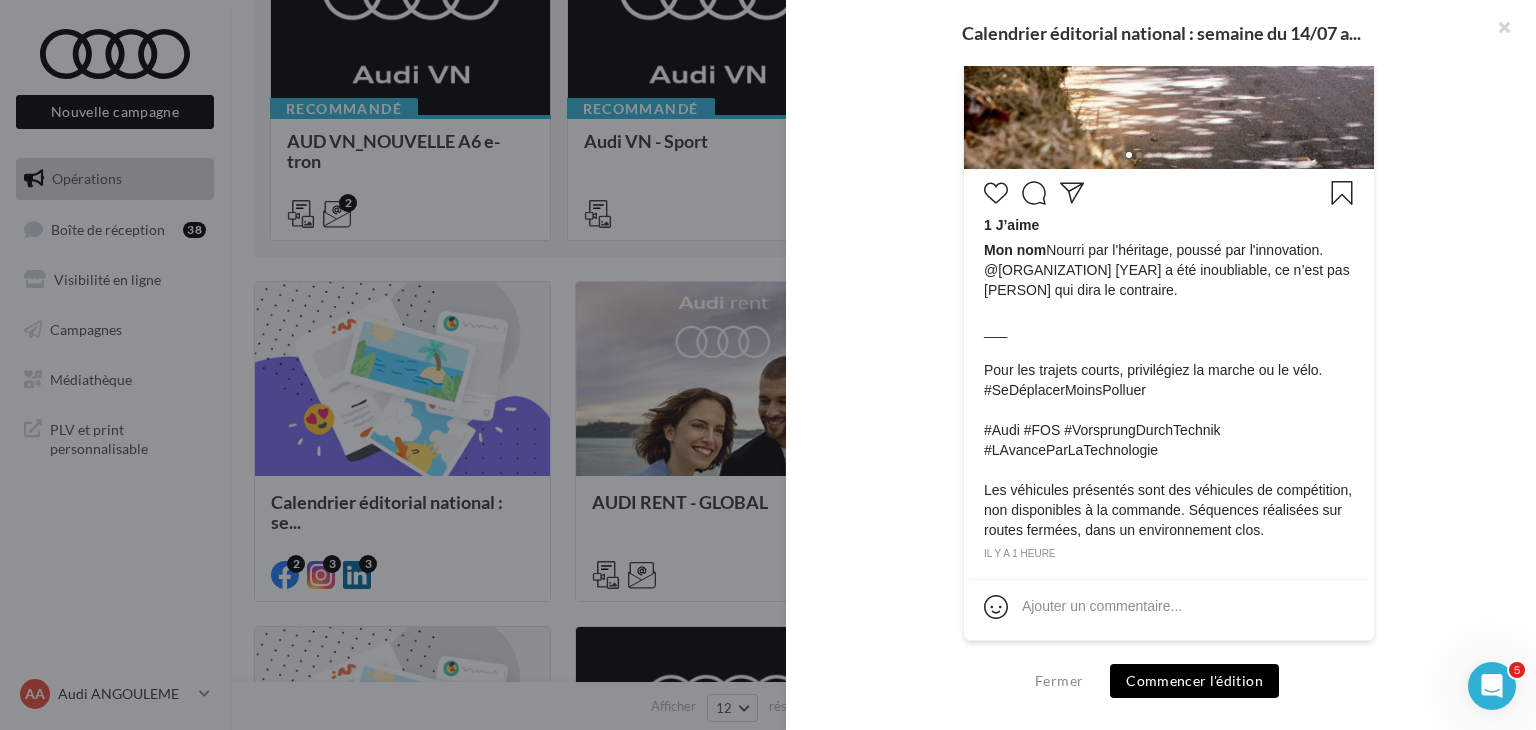 click on "Commencer l'édition" at bounding box center (1194, 681) 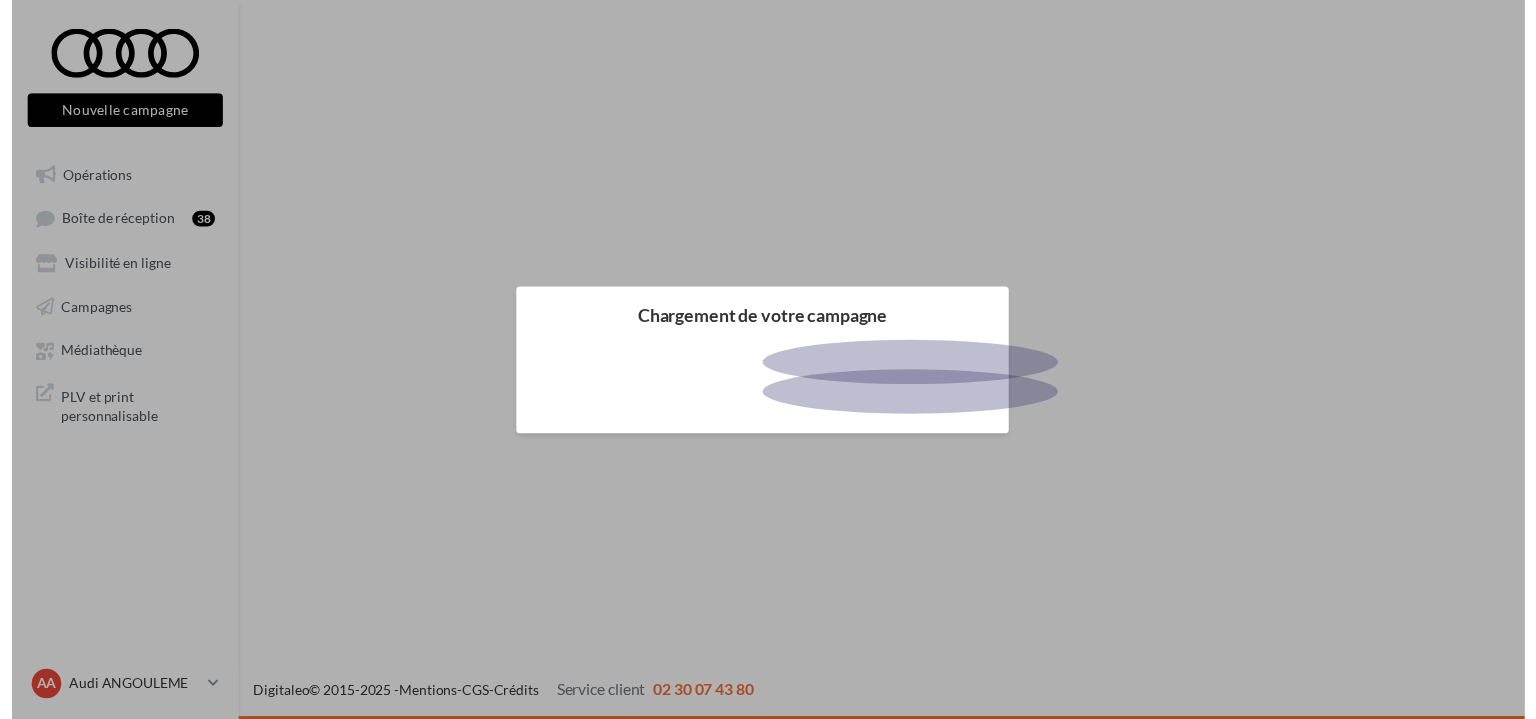 scroll, scrollTop: 0, scrollLeft: 0, axis: both 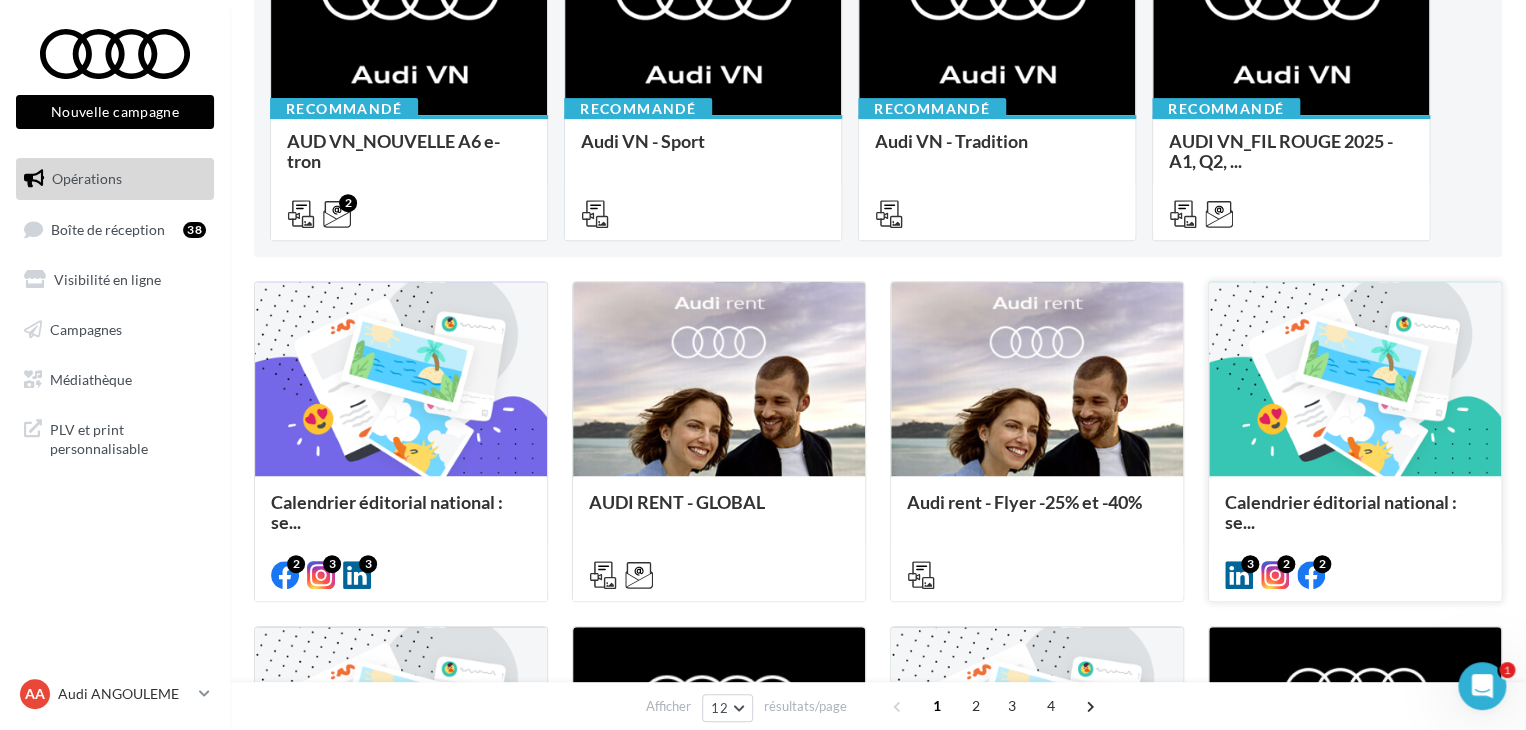 click at bounding box center (1355, 380) 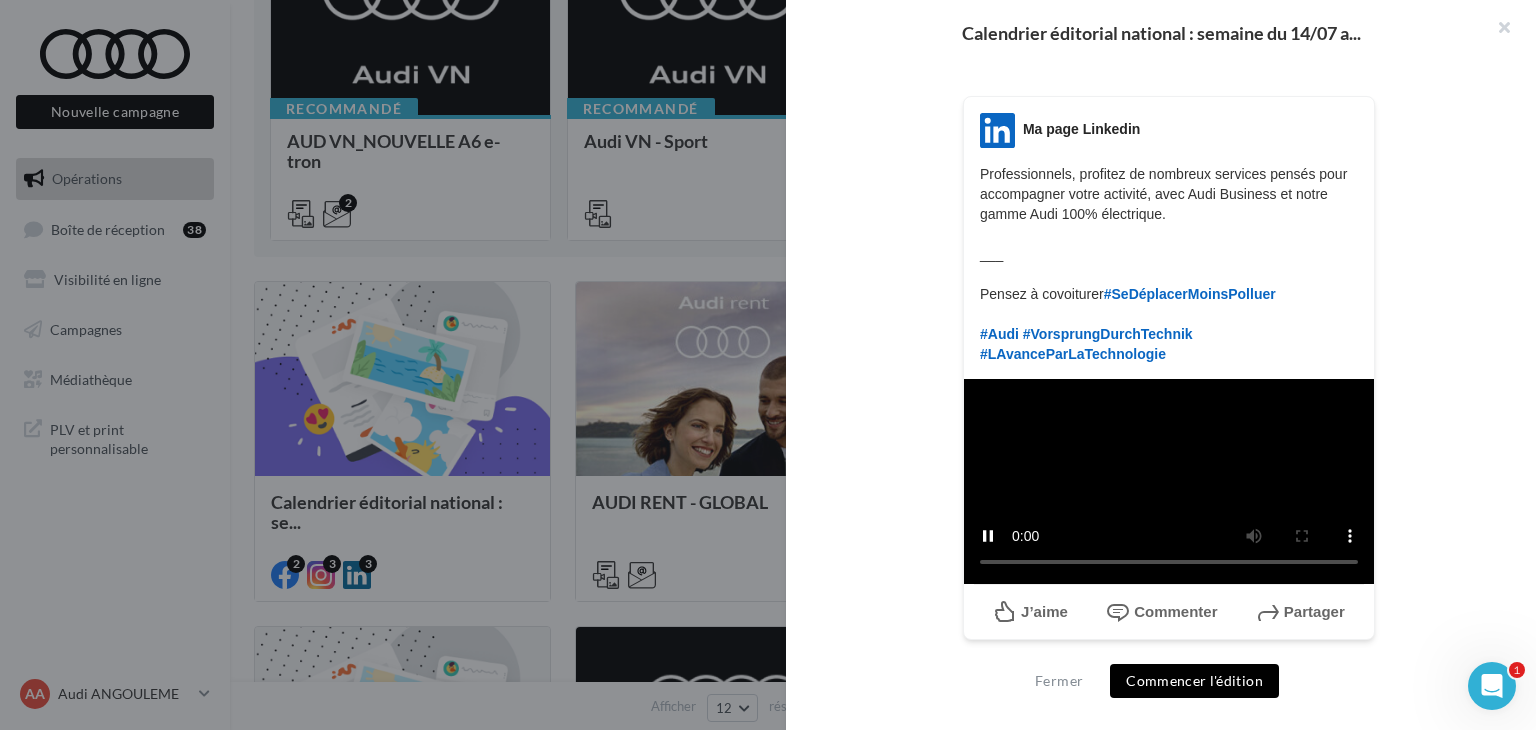 scroll, scrollTop: 0, scrollLeft: 0, axis: both 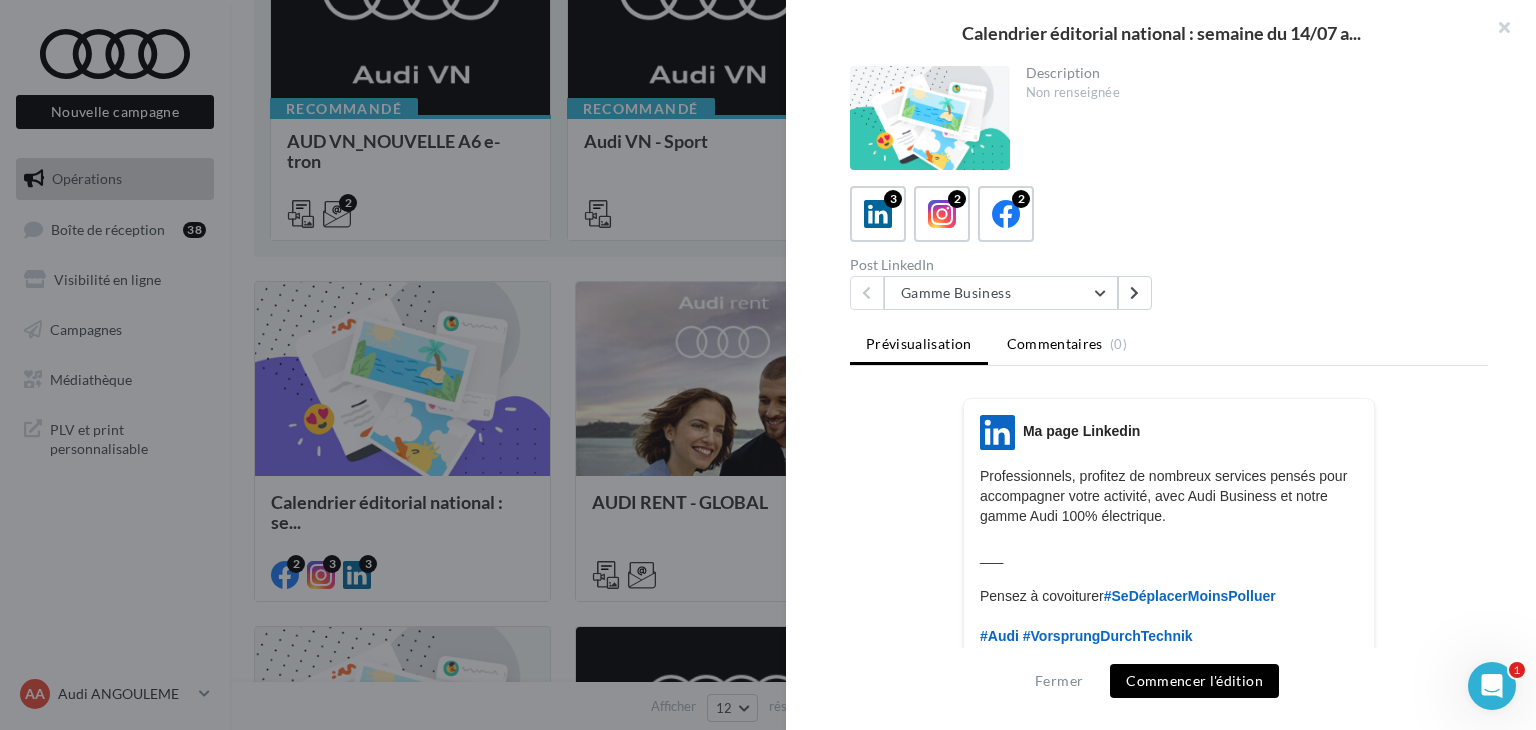 click on "Commentaires" at bounding box center [1055, 344] 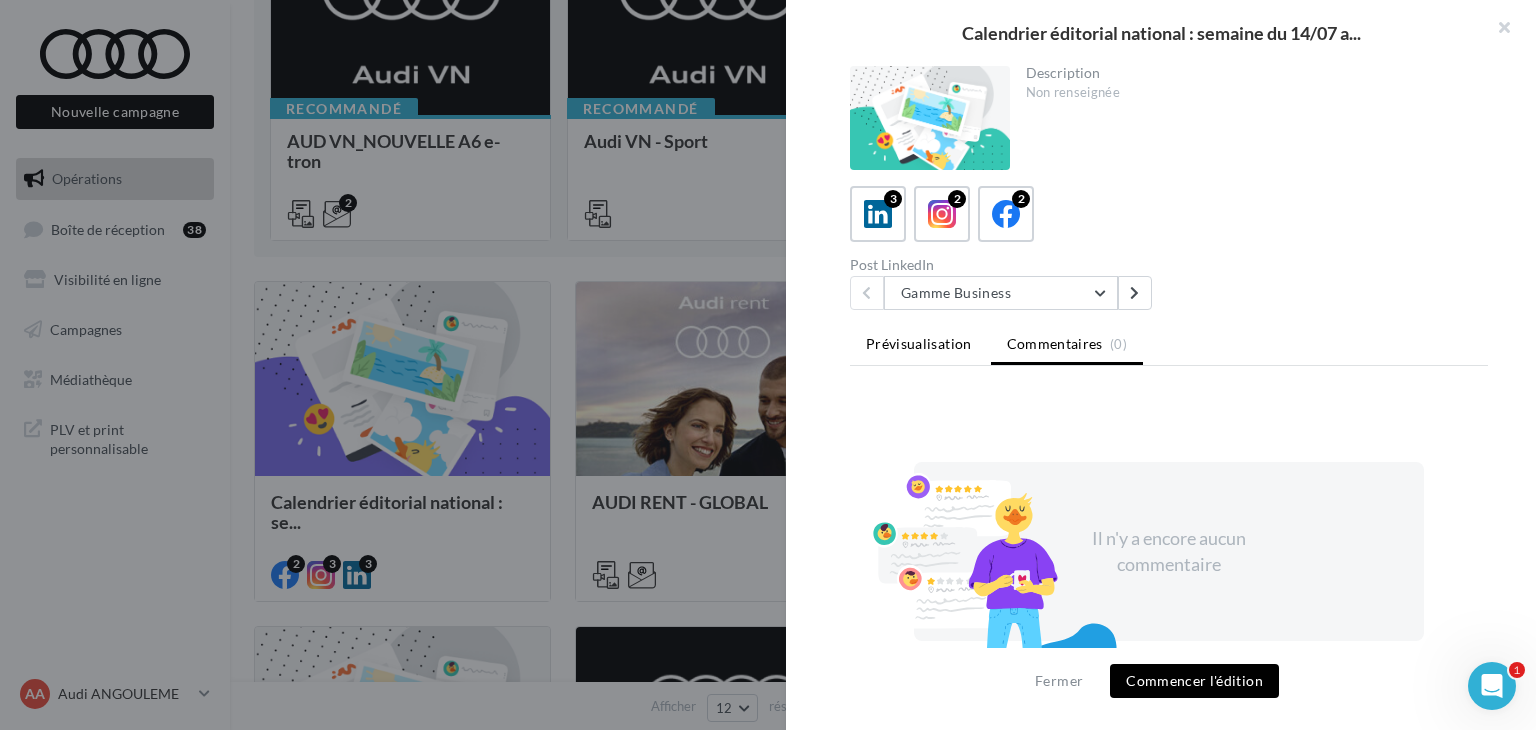 click on "Prévisualisation" at bounding box center (919, 344) 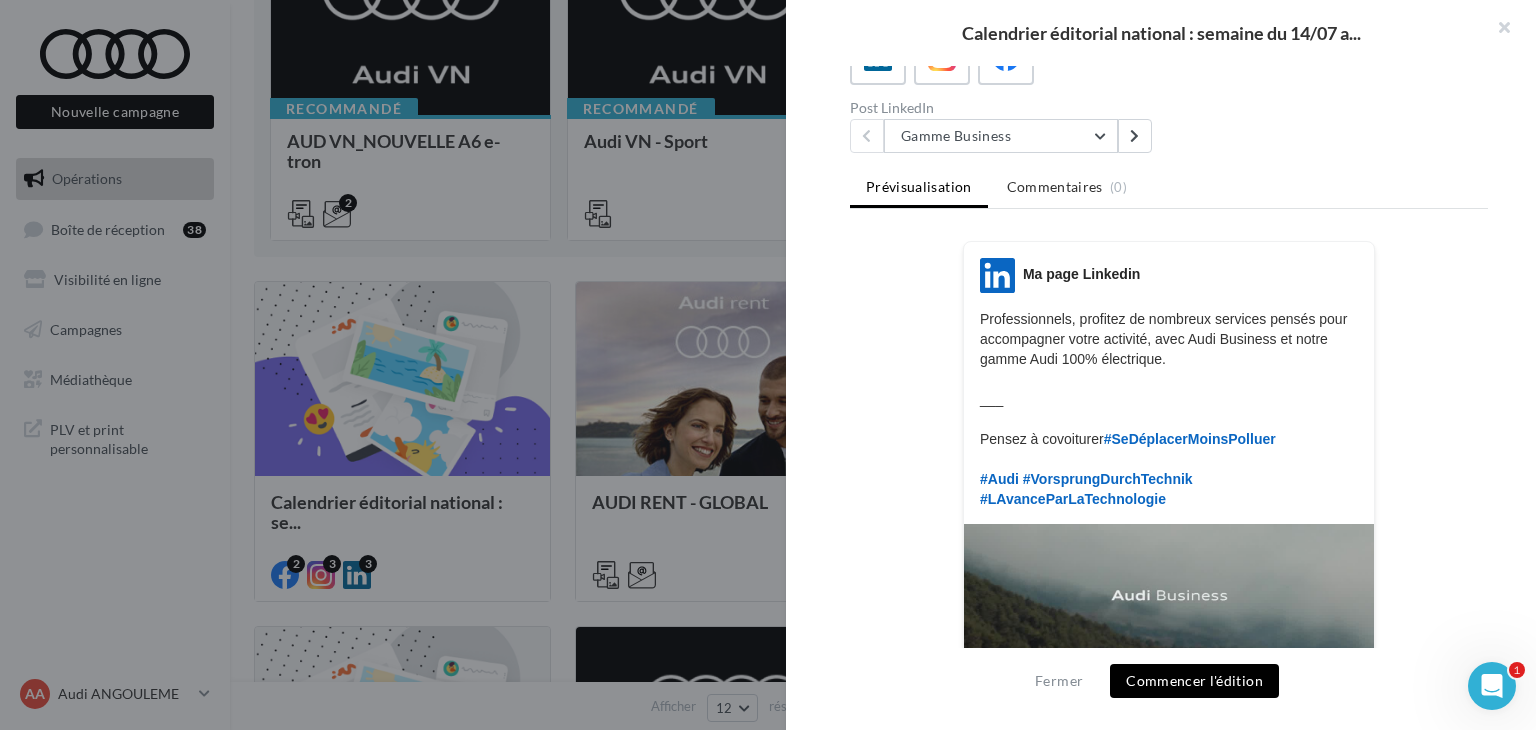 scroll, scrollTop: 0, scrollLeft: 0, axis: both 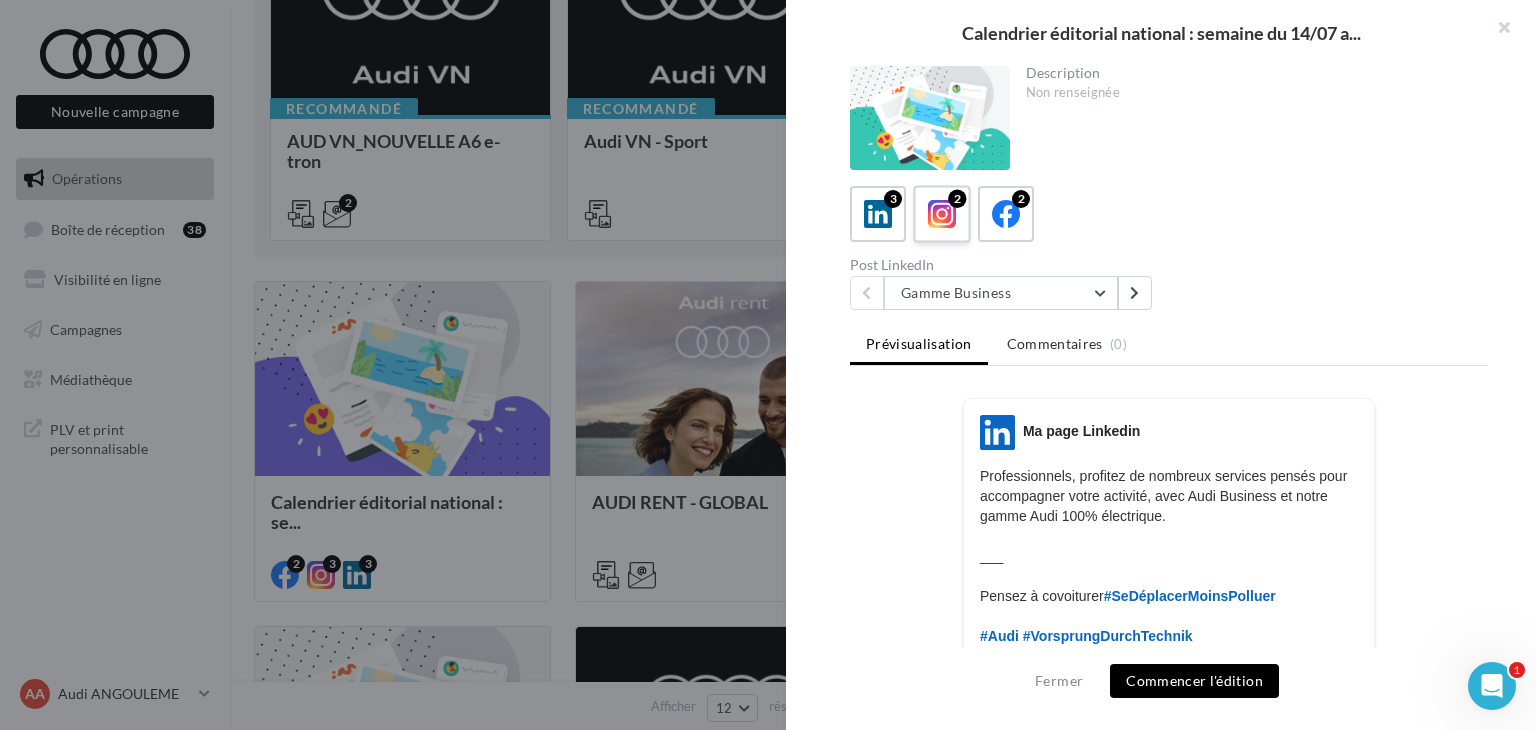 click on "2" at bounding box center (941, 213) 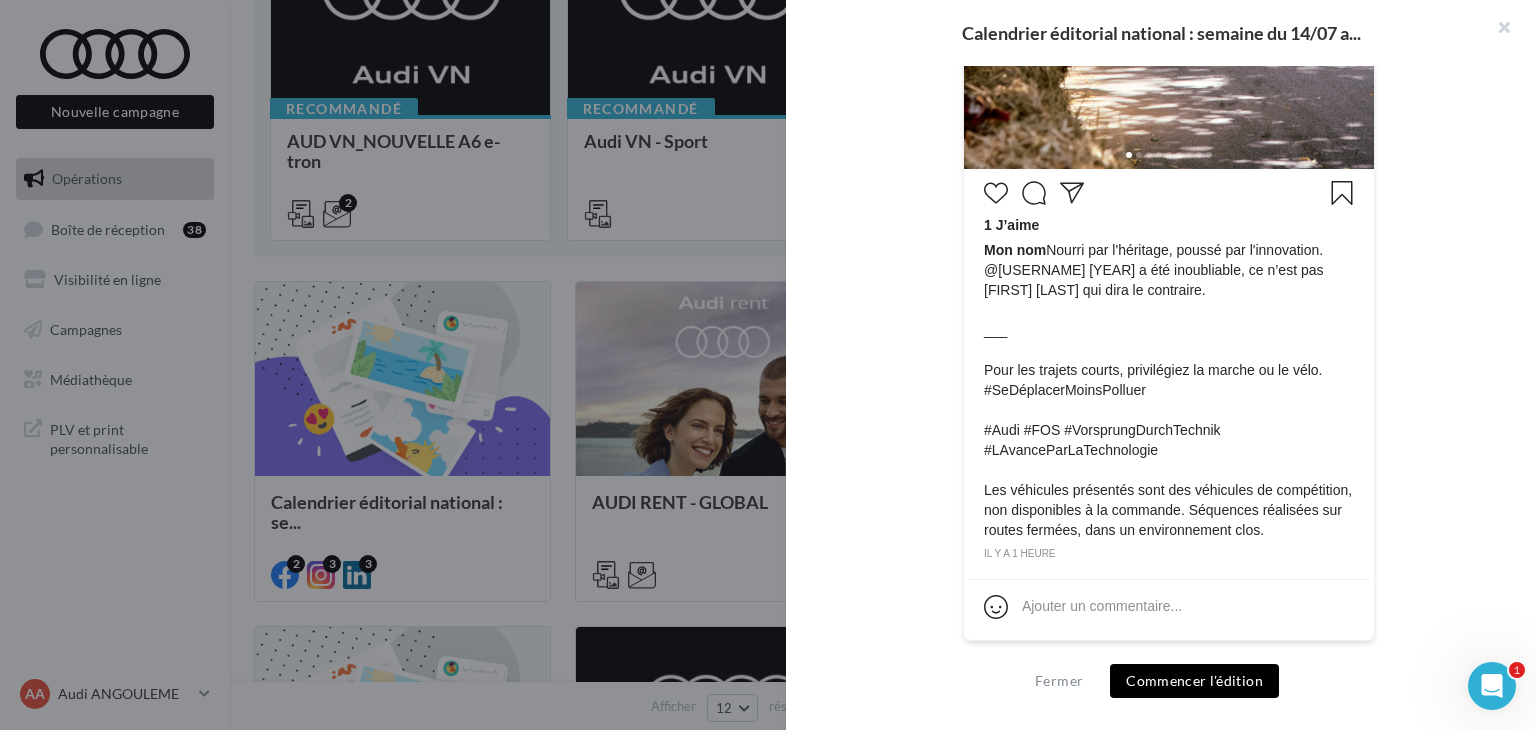 scroll, scrollTop: 555, scrollLeft: 0, axis: vertical 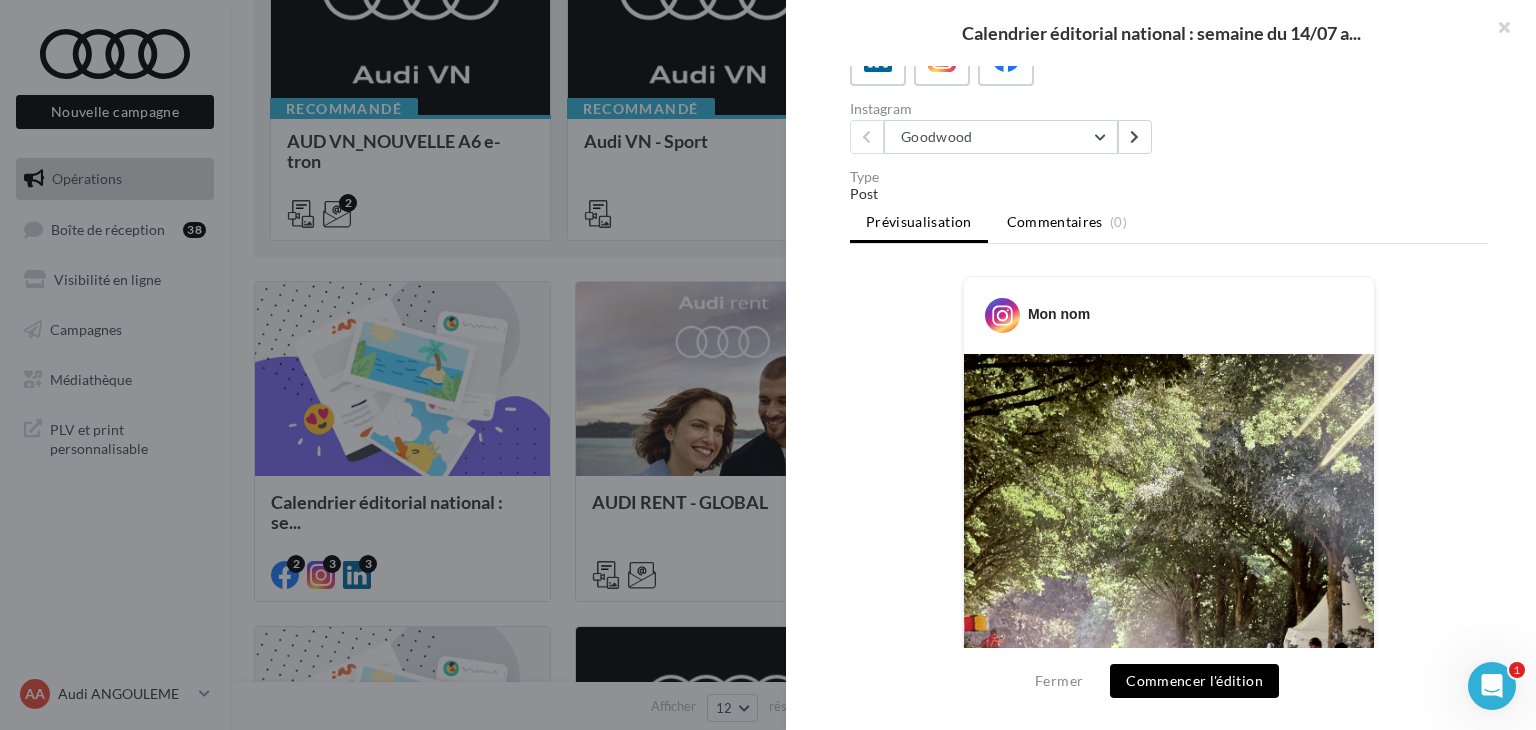click on "Commentaires" at bounding box center [1055, 222] 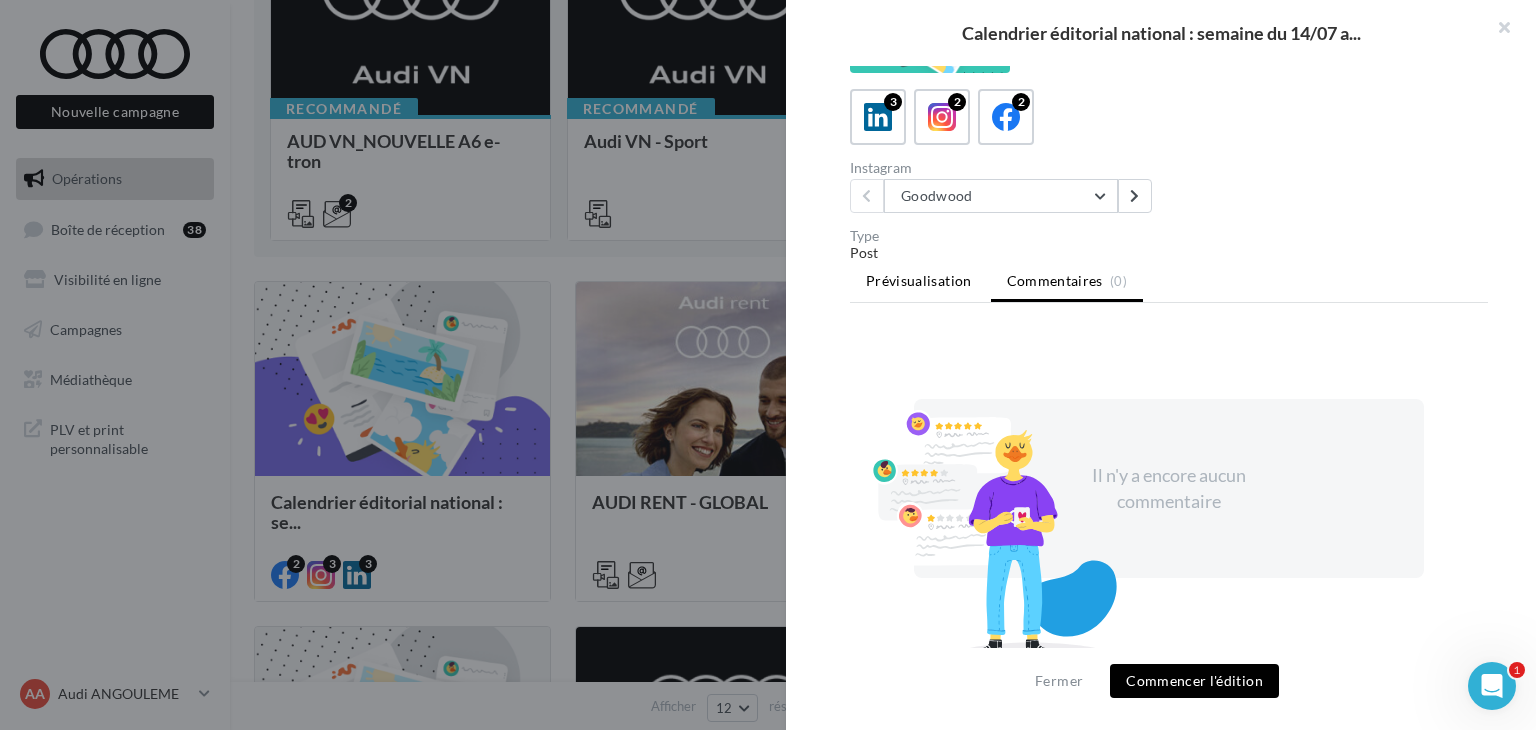 click on "Prévisualisation" at bounding box center [919, 281] 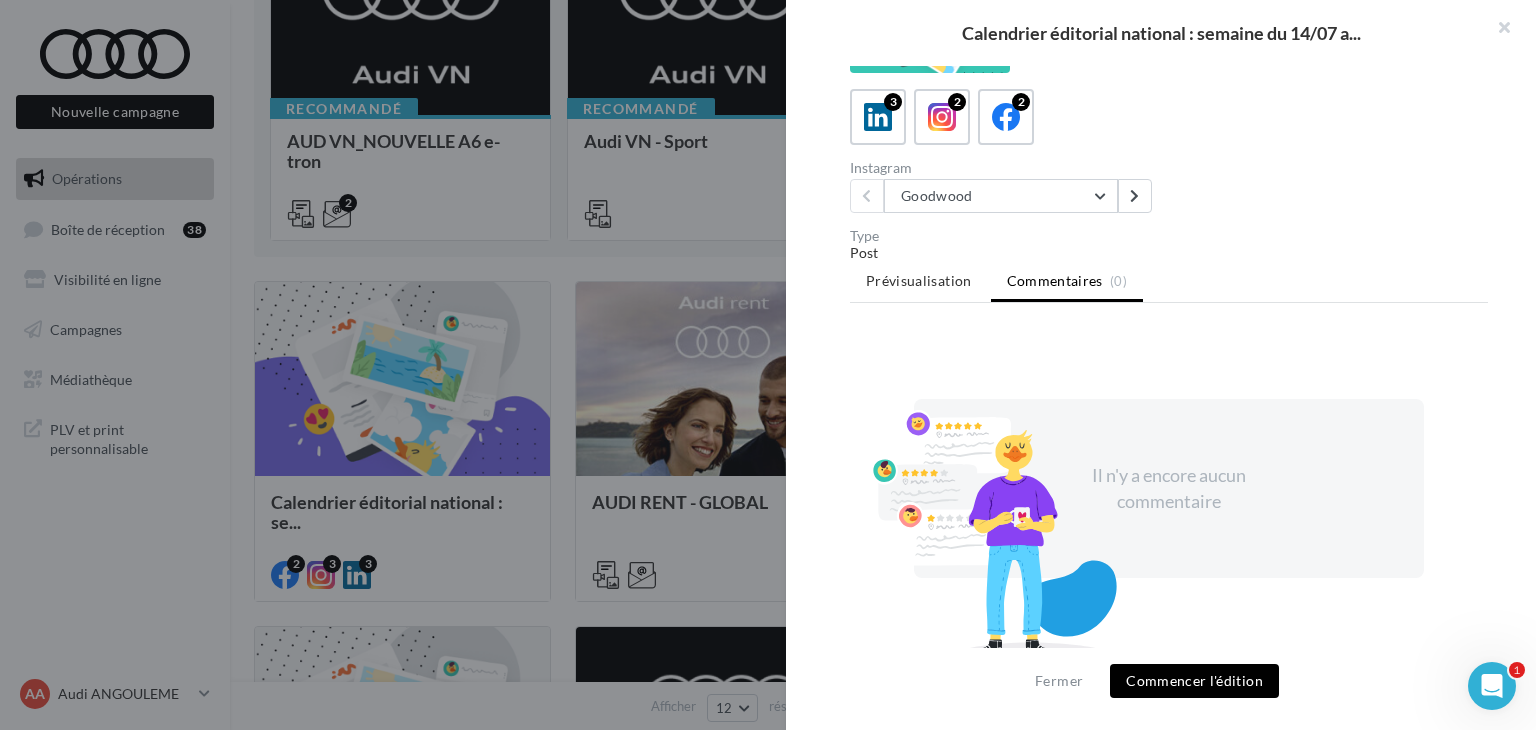 scroll, scrollTop: 156, scrollLeft: 0, axis: vertical 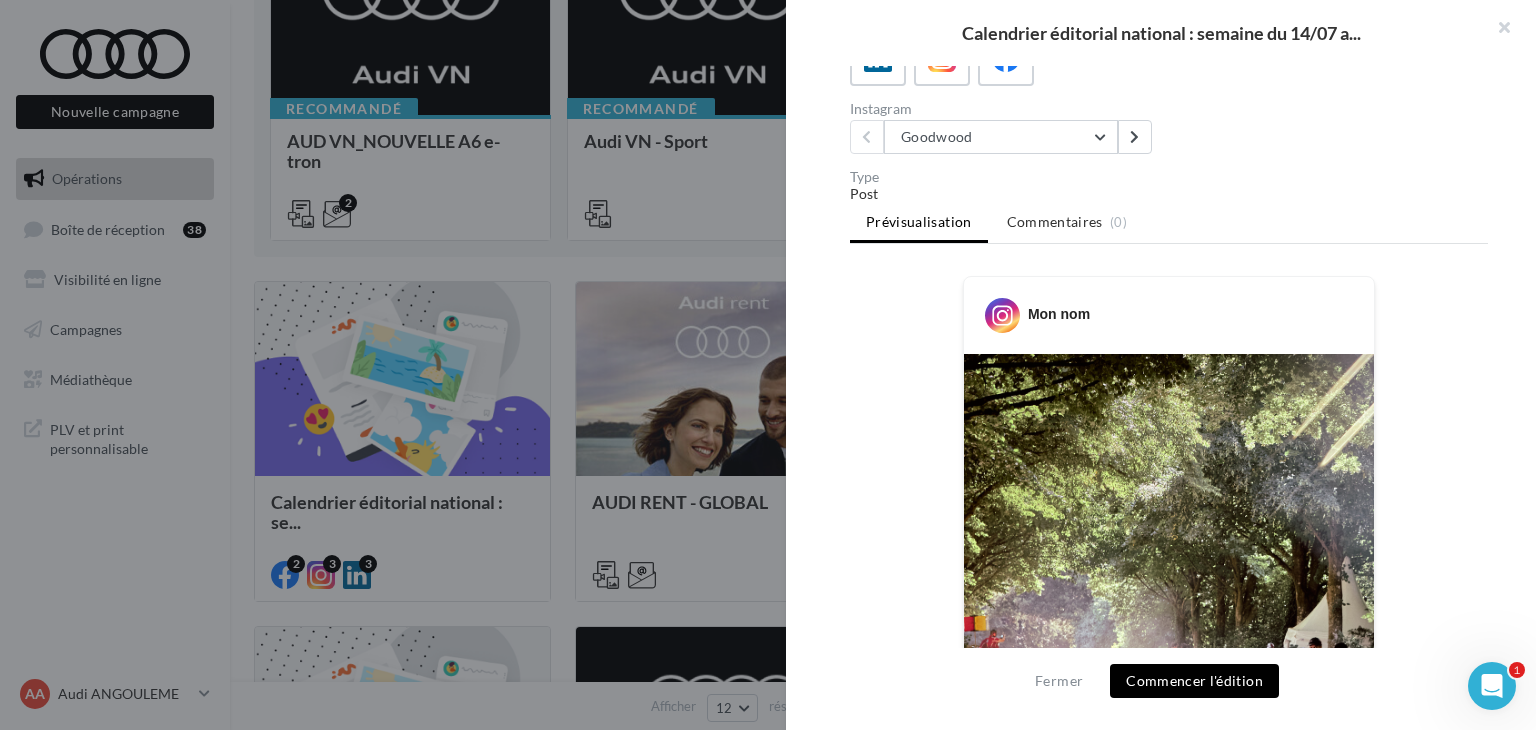 click on "Mon nom" at bounding box center (1169, 307) 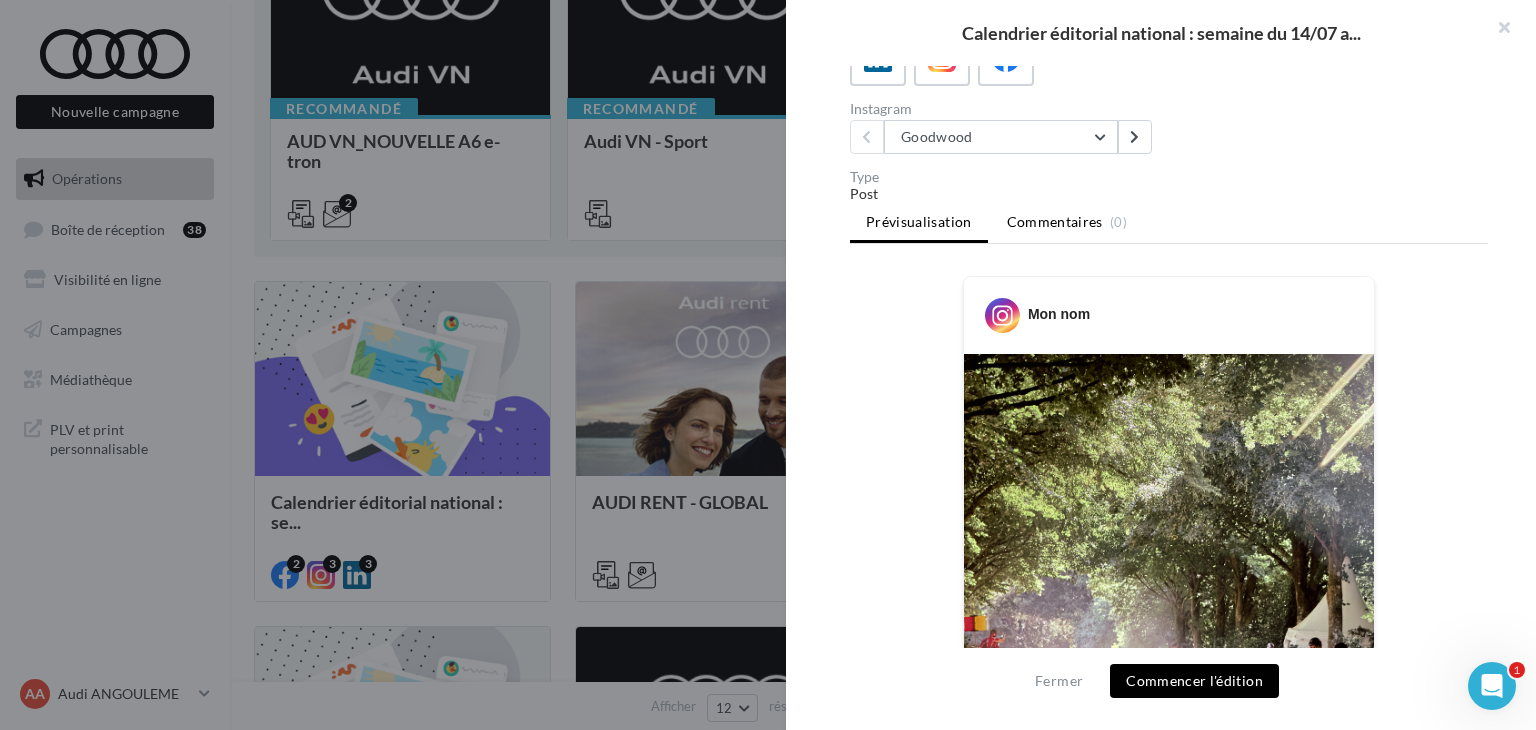 click on "Commentaires" at bounding box center (1055, 222) 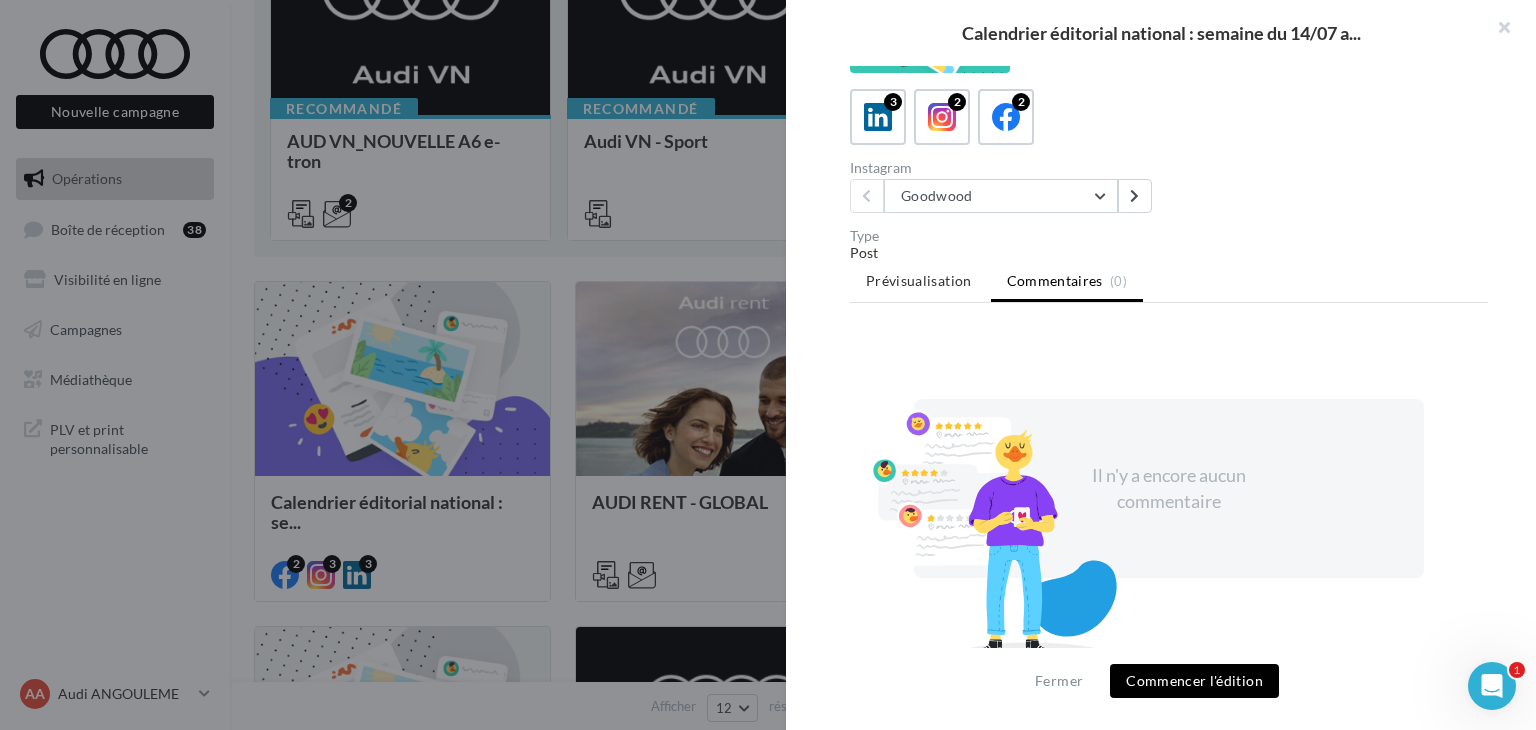 scroll, scrollTop: 0, scrollLeft: 0, axis: both 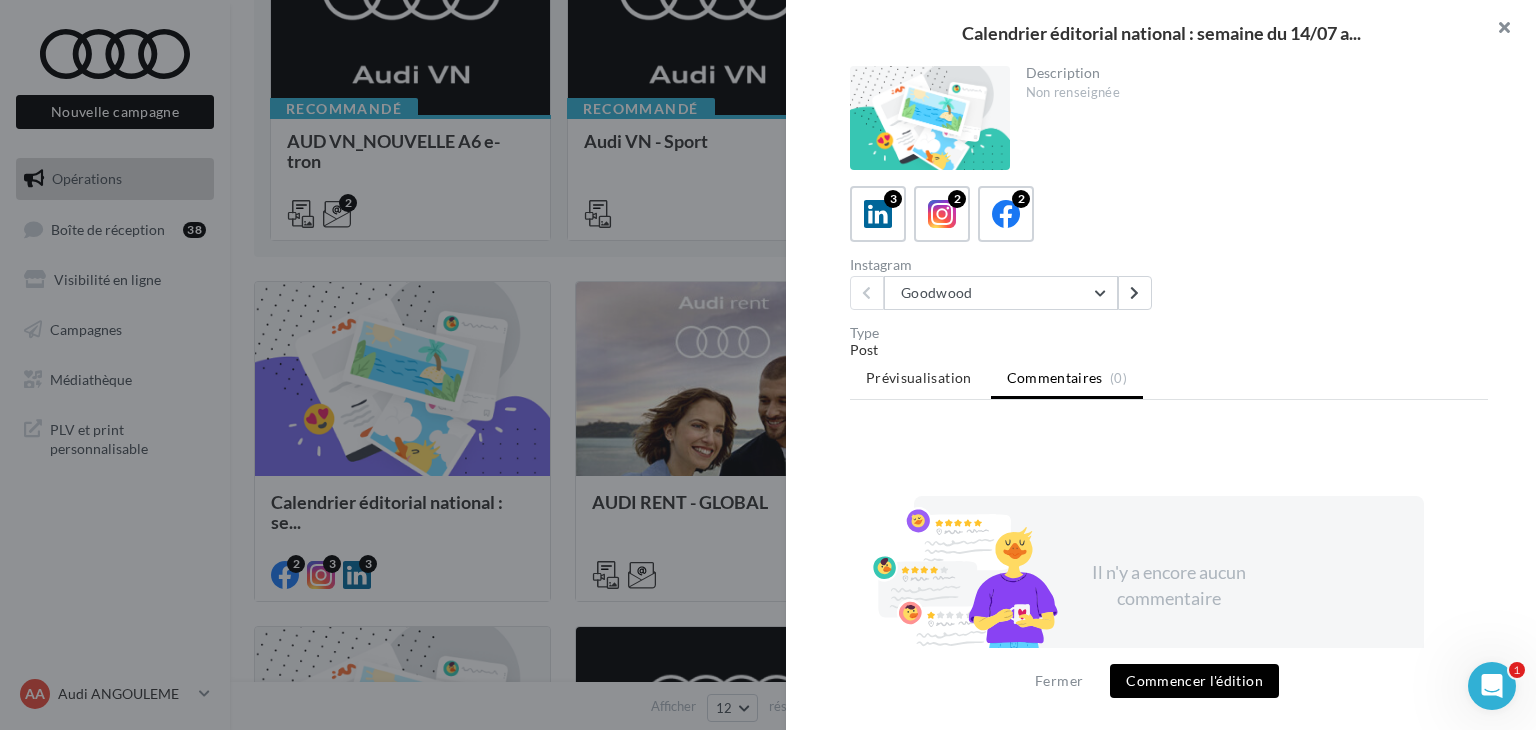 click at bounding box center [1496, 30] 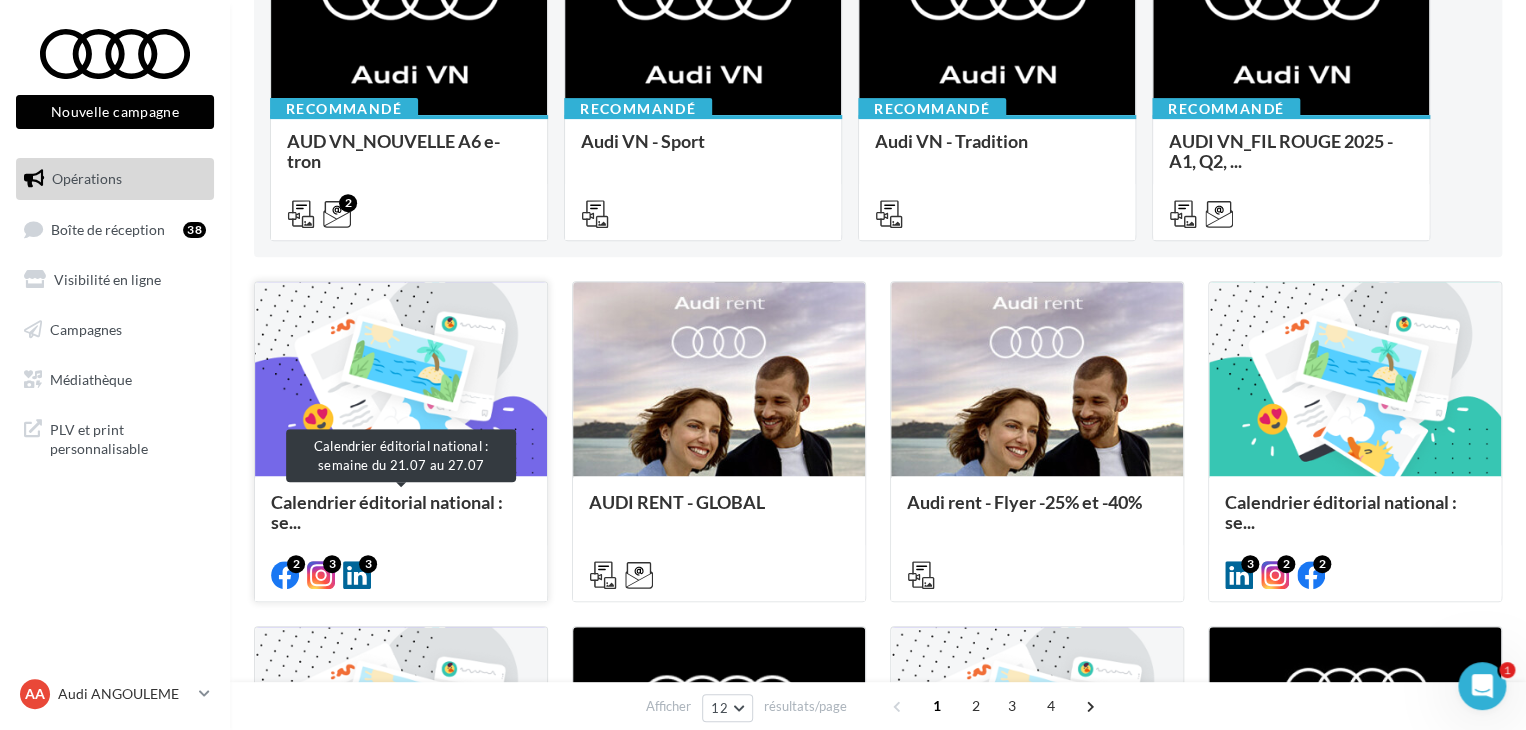 click on "Calendrier éditorial national : se..." at bounding box center (387, 512) 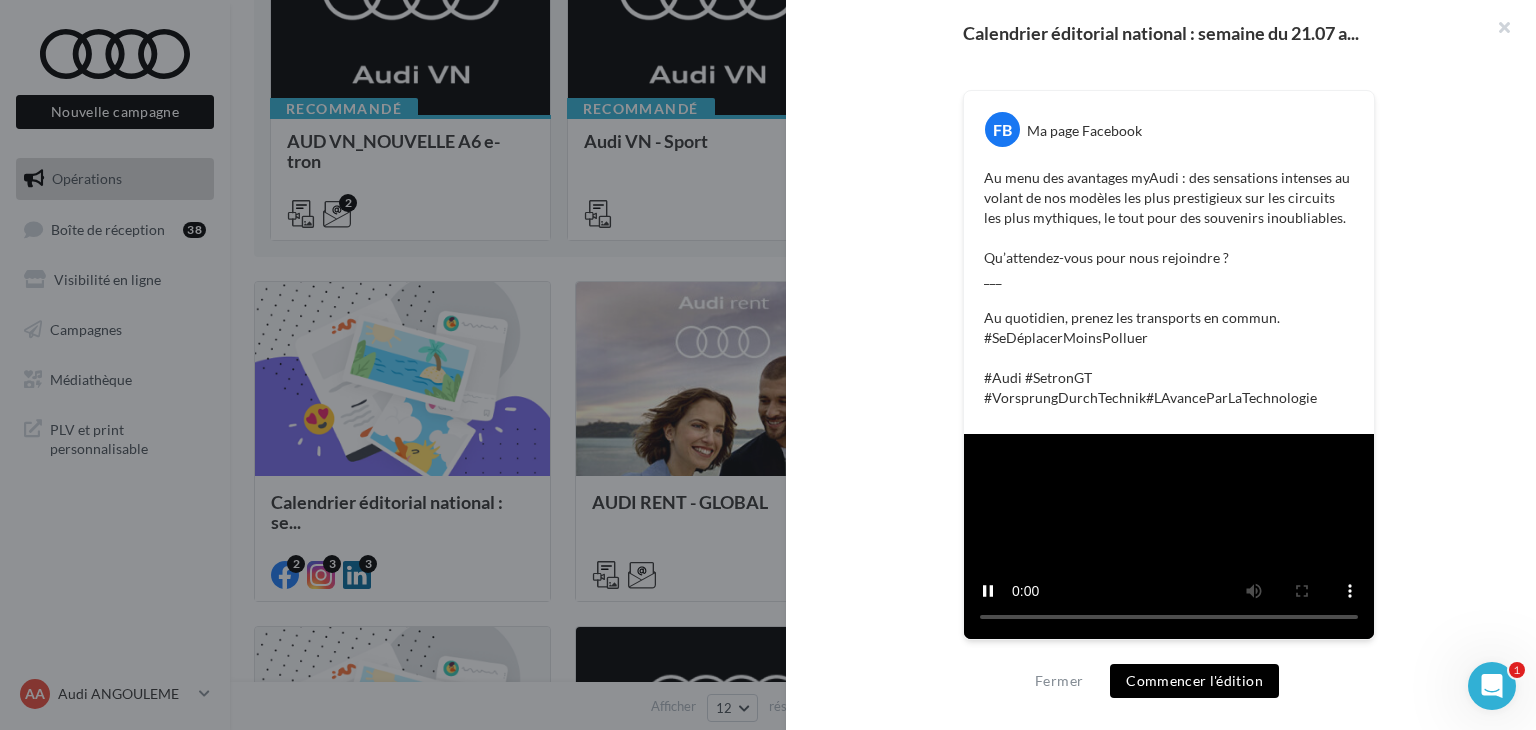 scroll, scrollTop: 675, scrollLeft: 0, axis: vertical 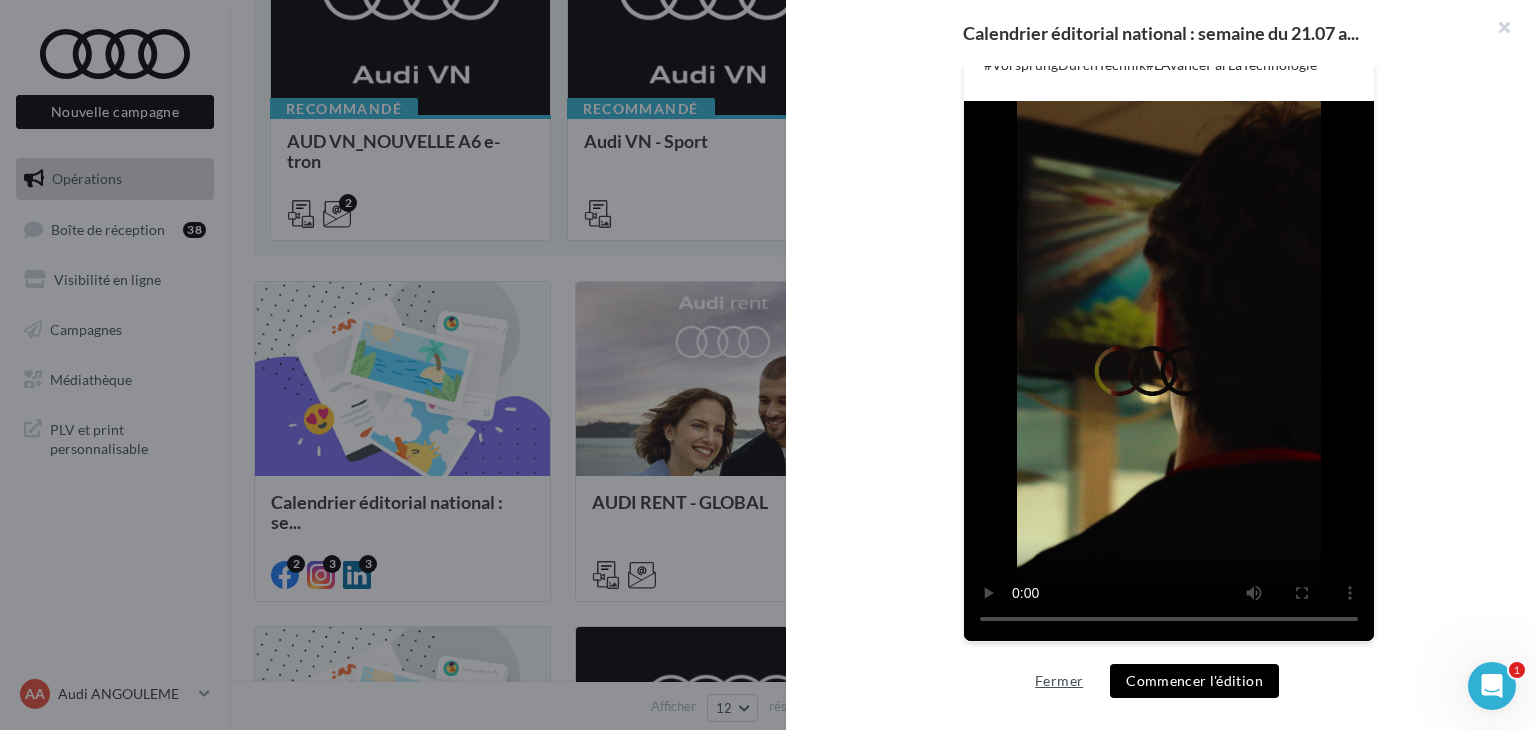 click on "Fermer" at bounding box center [1059, 681] 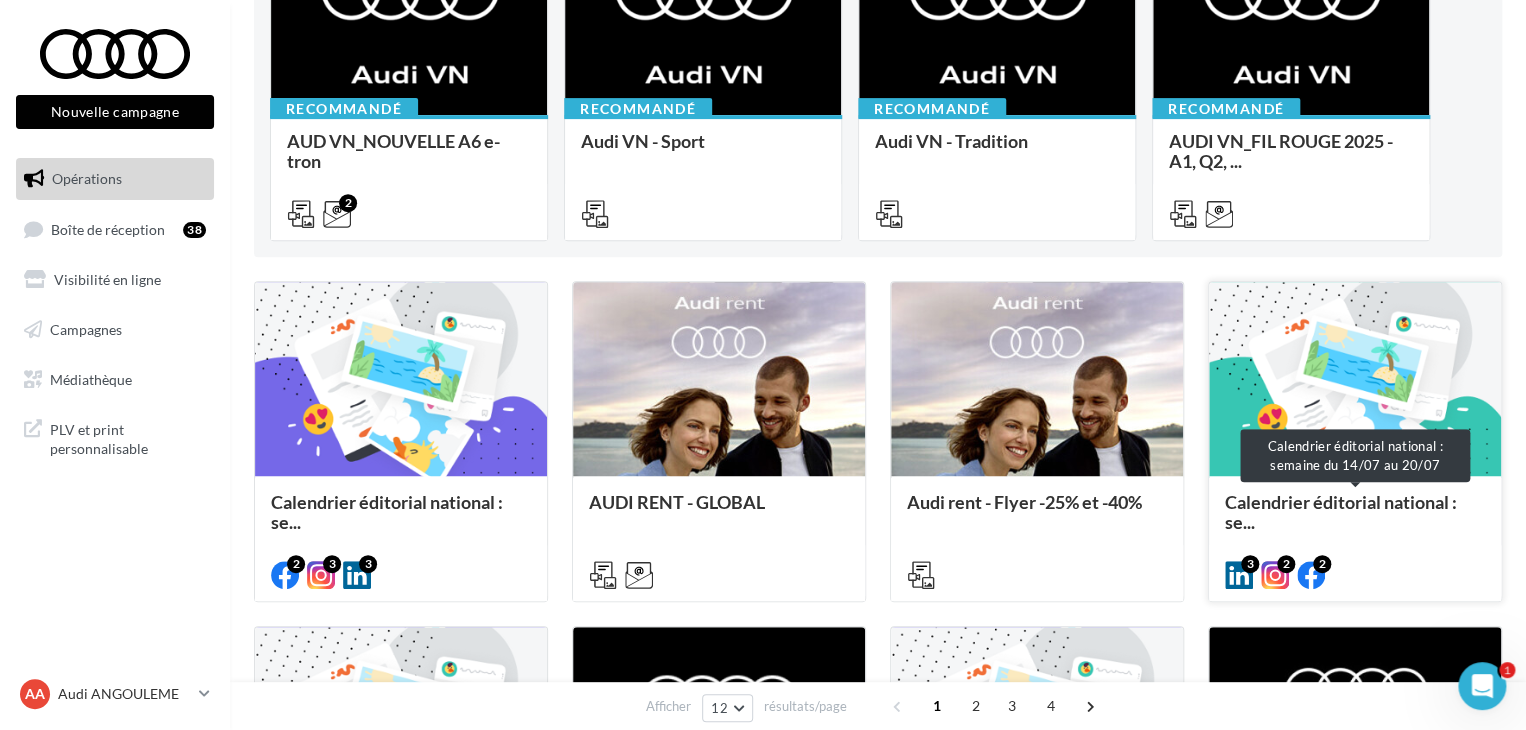 click on "Calendrier éditorial national : se..." at bounding box center (1341, 512) 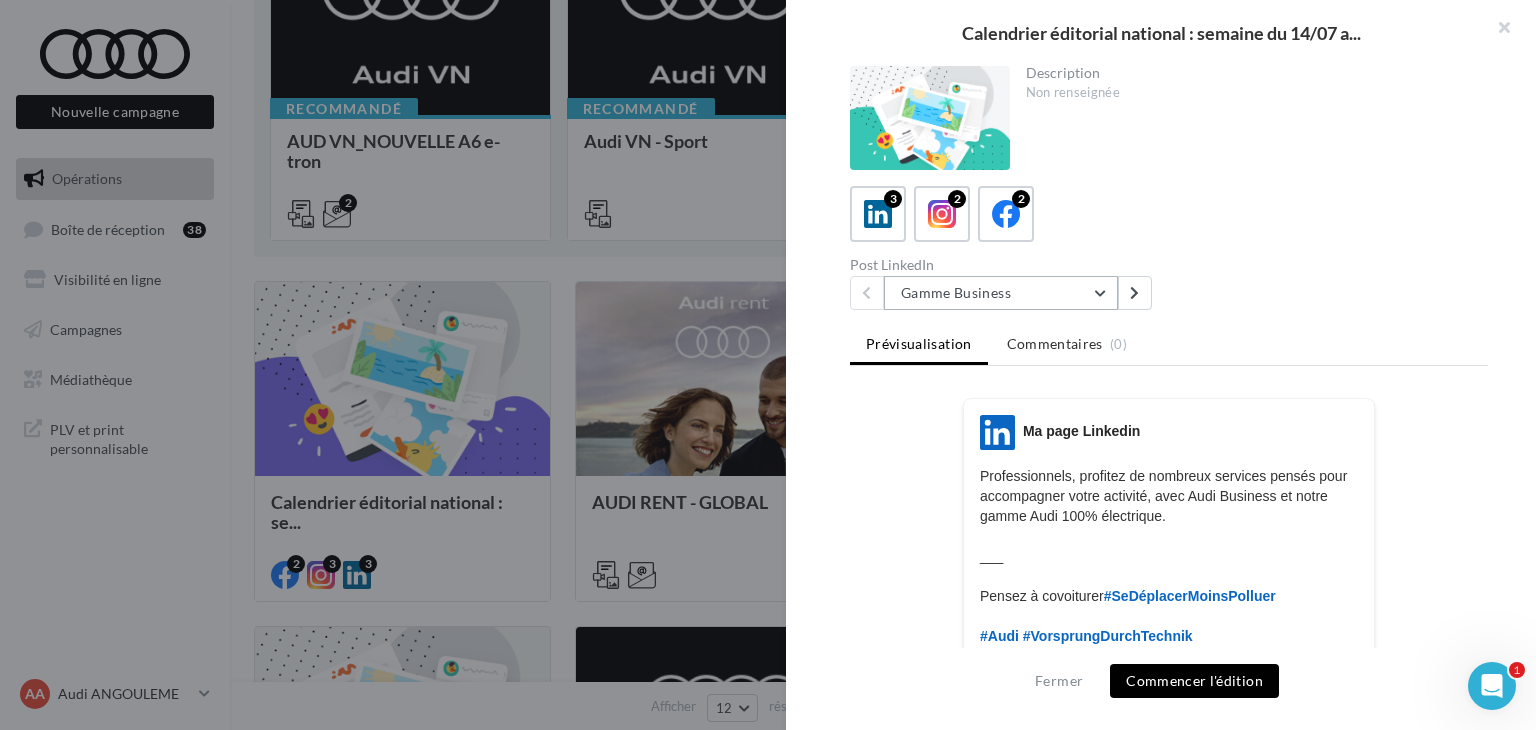 click on "Gamme Business" at bounding box center (1001, 293) 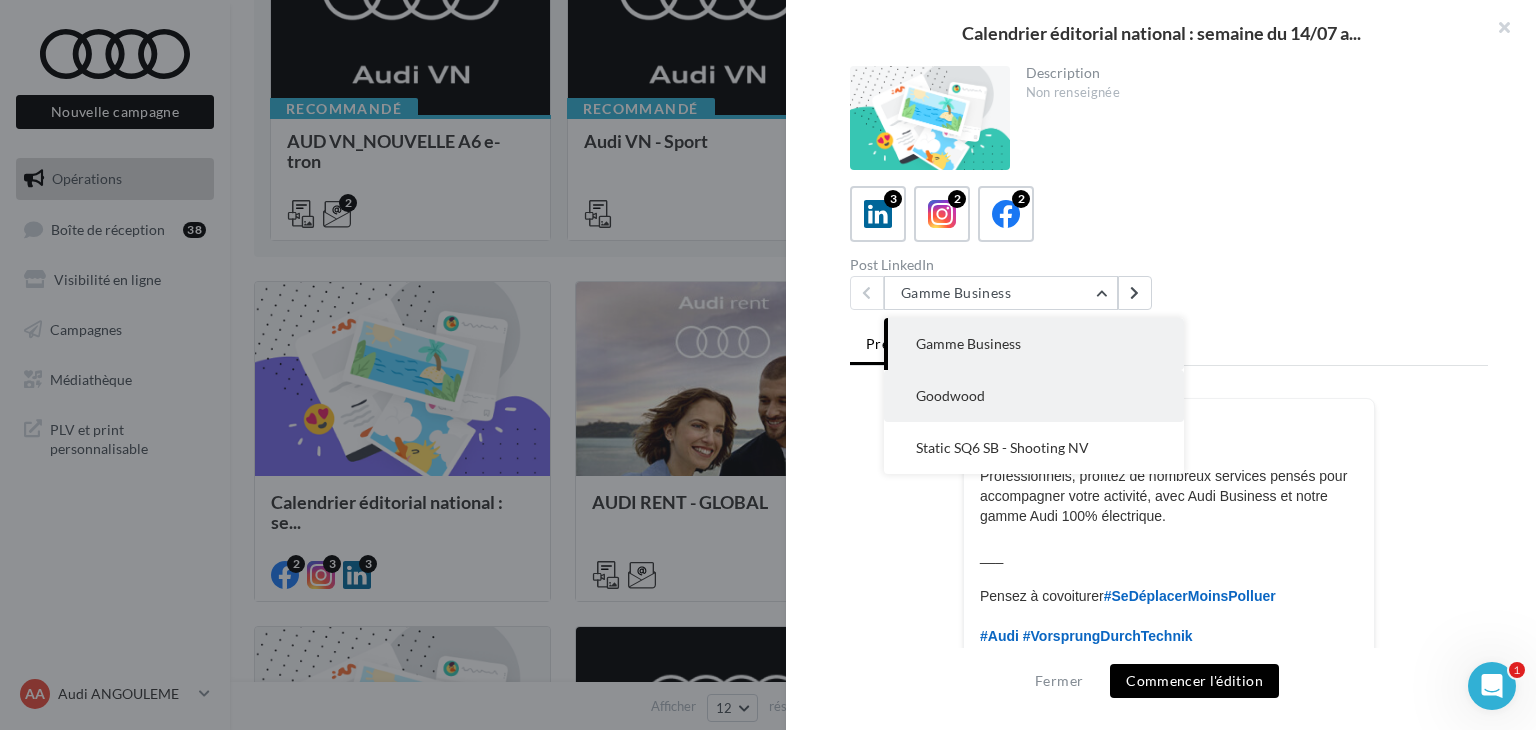 click on "Goodwood" at bounding box center (950, 395) 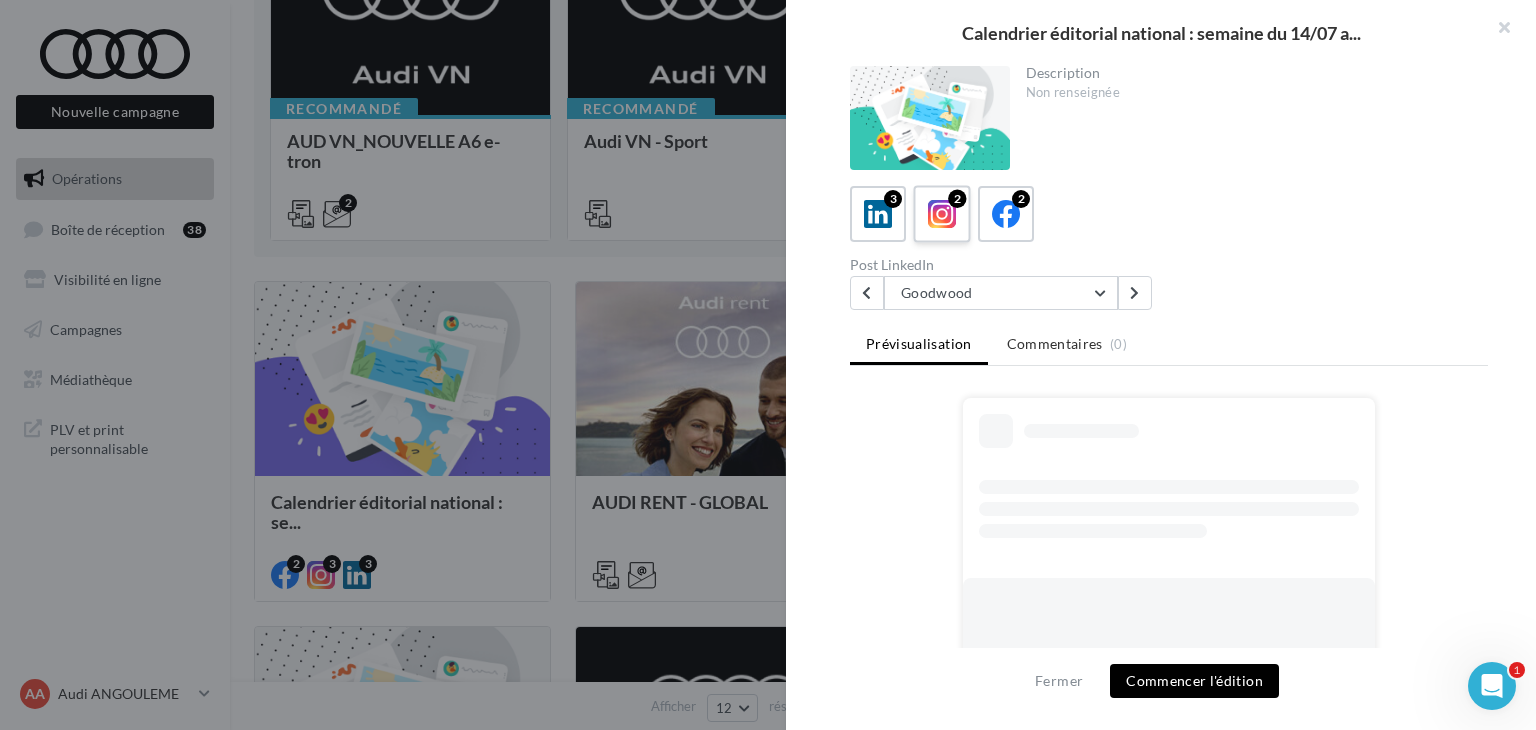 click at bounding box center [942, 214] 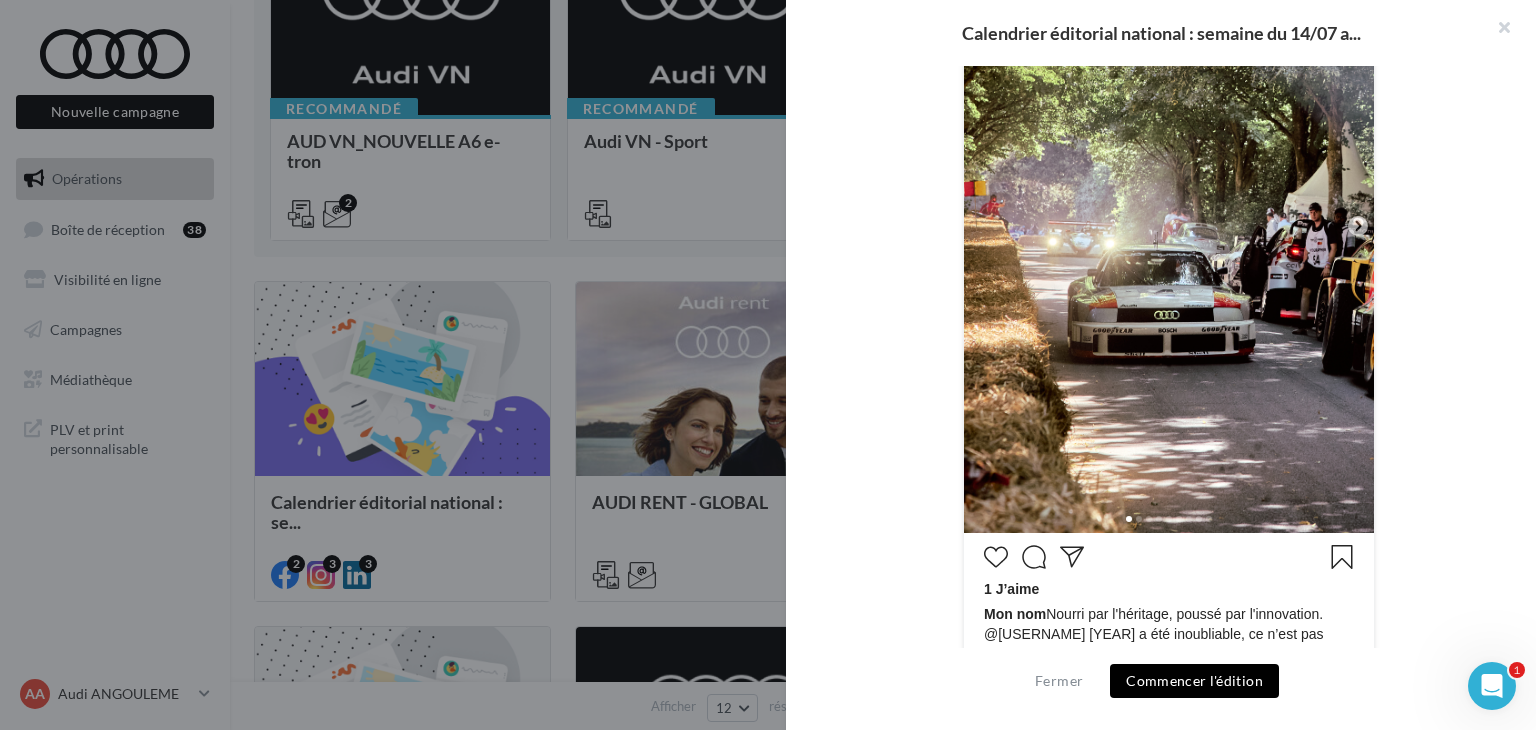 scroll, scrollTop: 600, scrollLeft: 0, axis: vertical 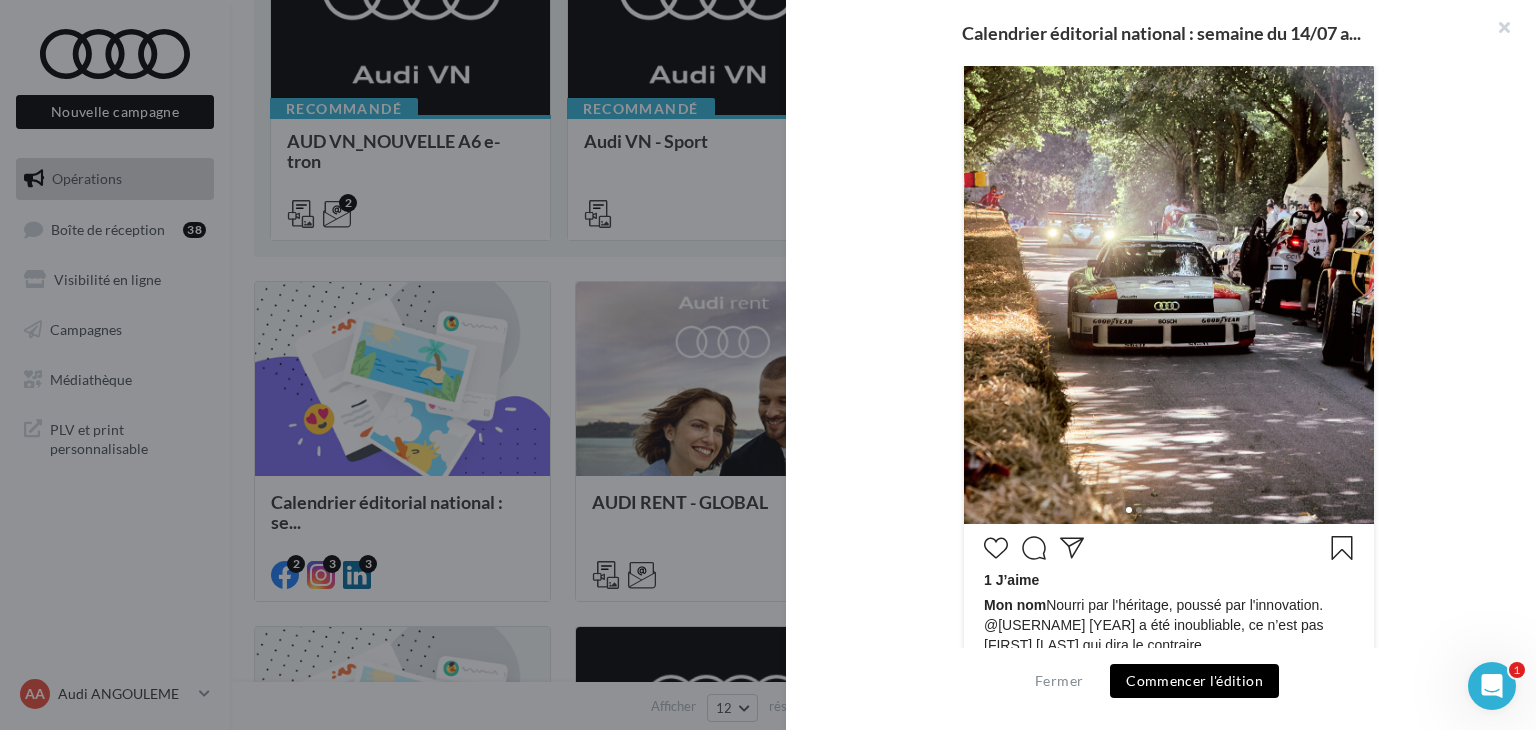 click on "Commencer l'édition" at bounding box center (1194, 681) 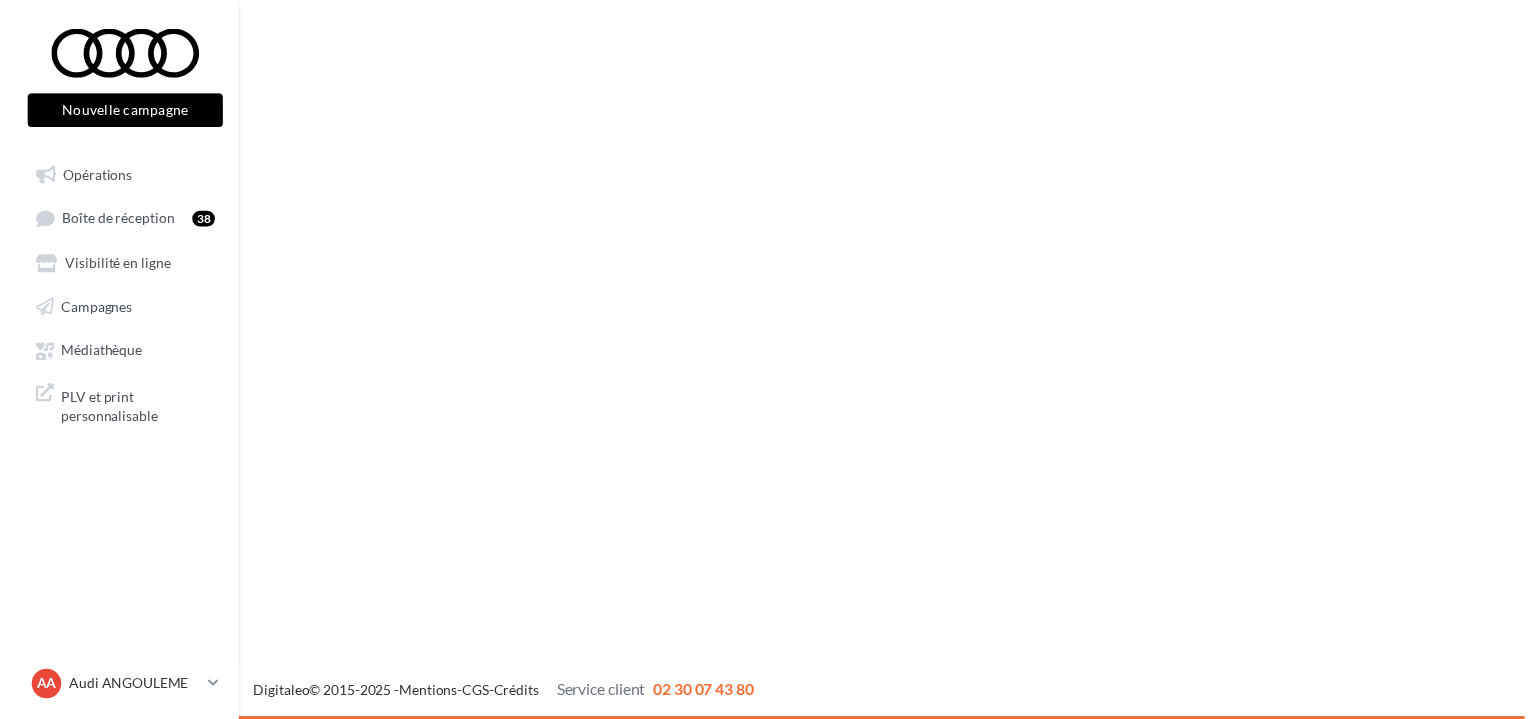 scroll, scrollTop: 0, scrollLeft: 0, axis: both 